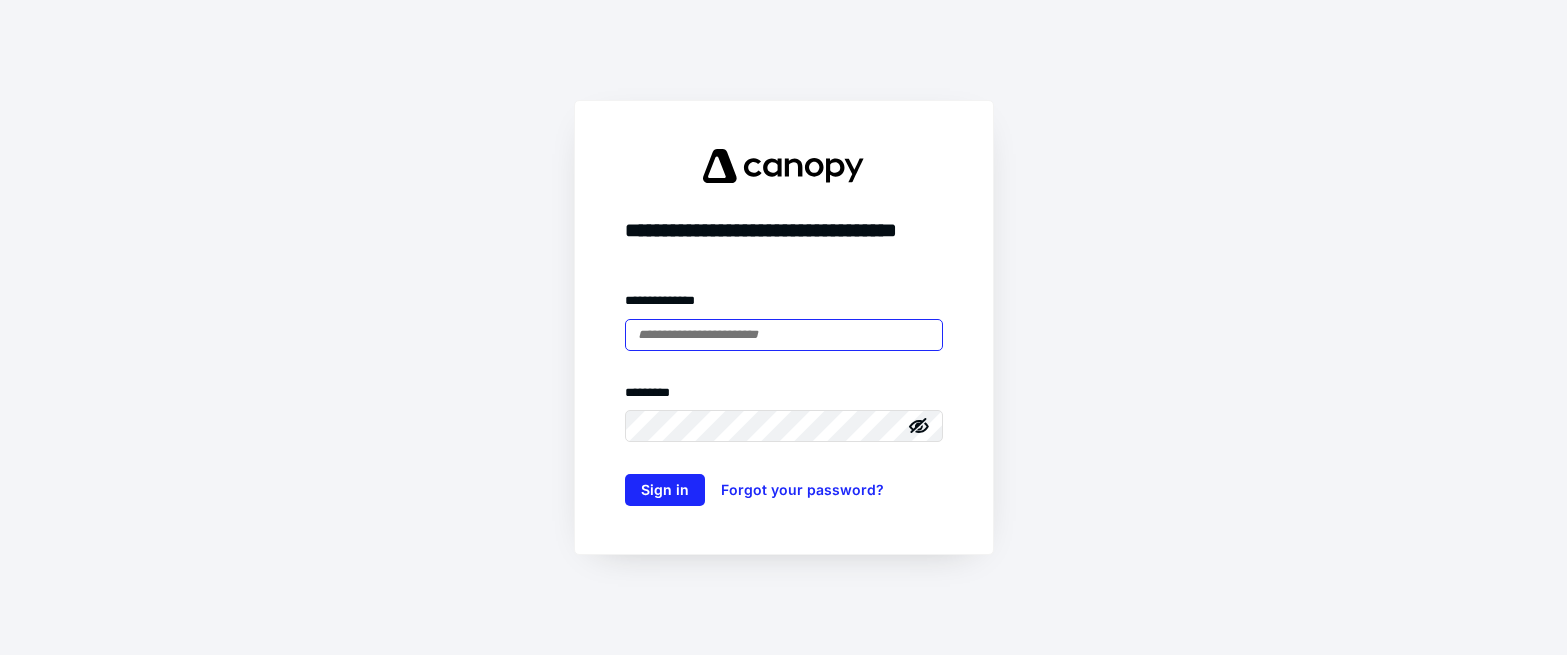 scroll, scrollTop: 0, scrollLeft: 0, axis: both 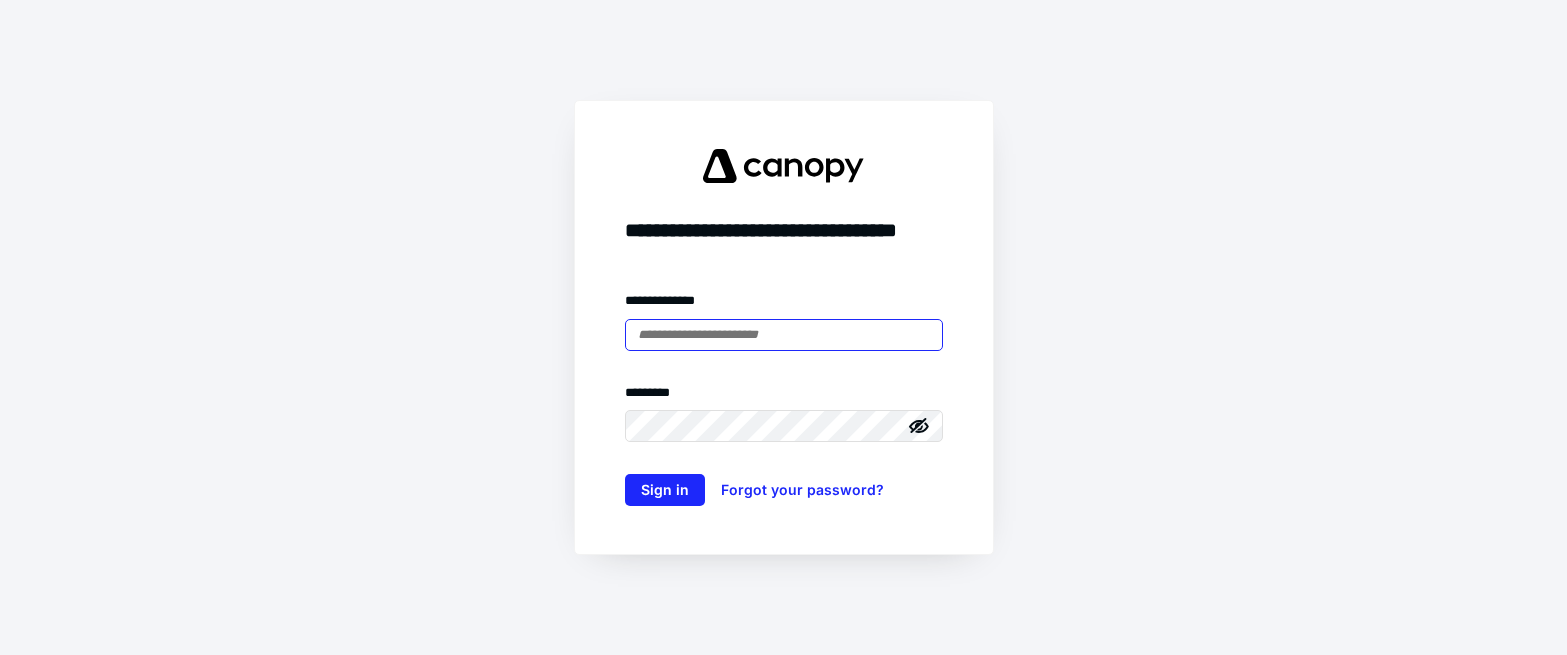 drag, startPoint x: 827, startPoint y: 339, endPoint x: 820, endPoint y: 347, distance: 10.630146 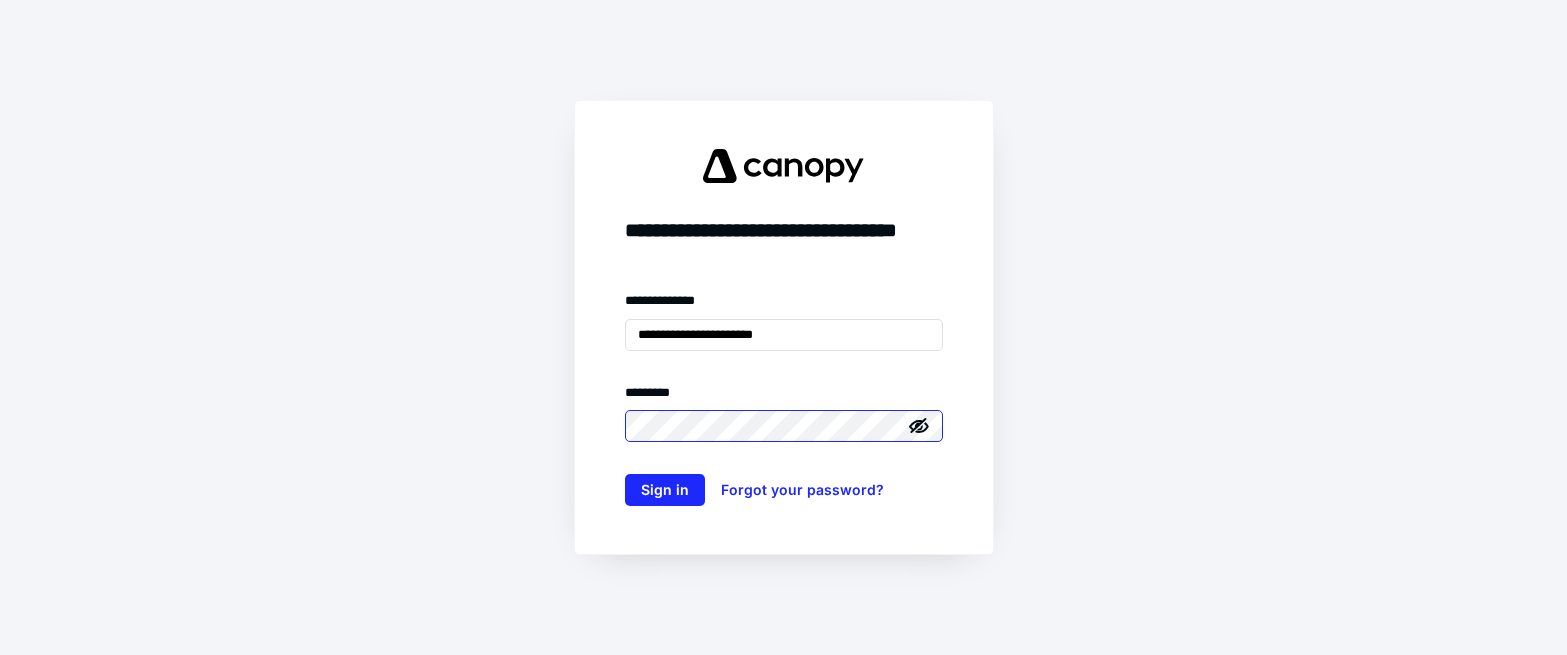 click on "Sign in" at bounding box center [665, 490] 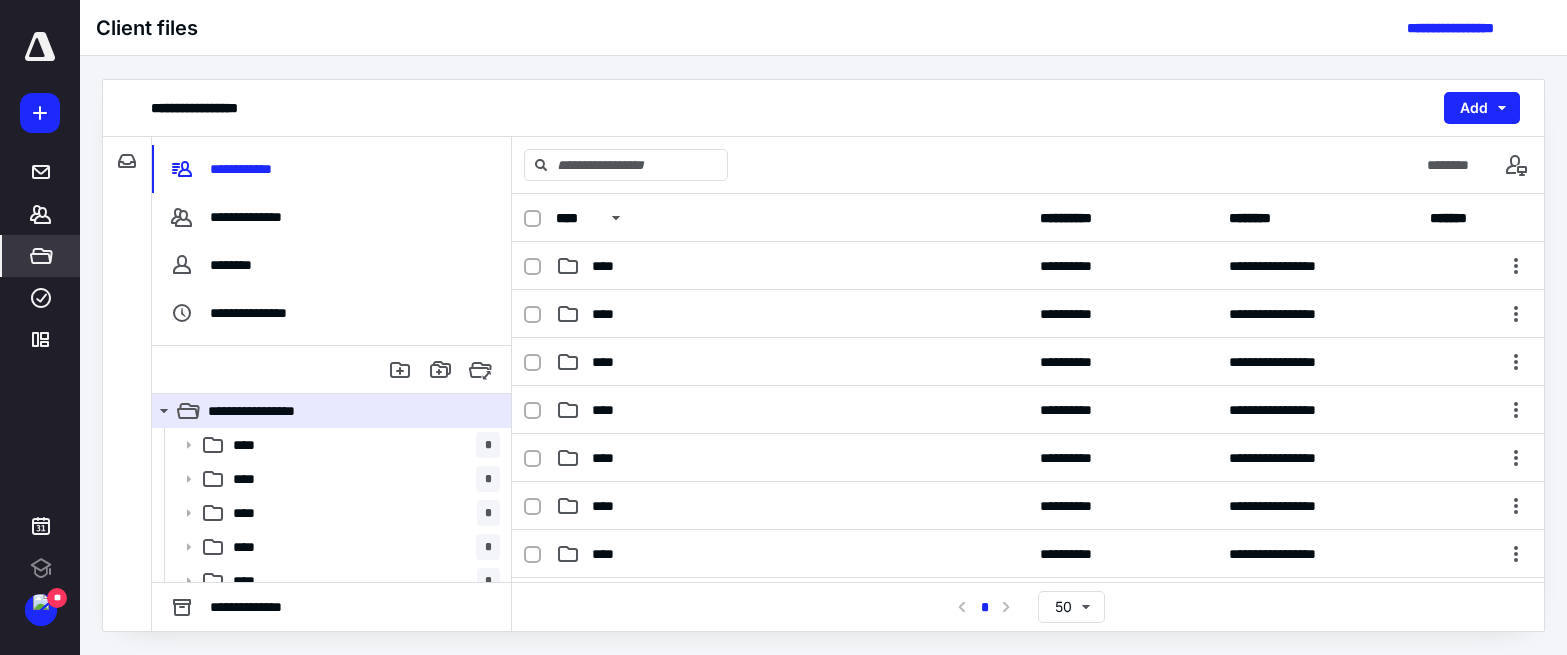 scroll, scrollTop: 0, scrollLeft: 0, axis: both 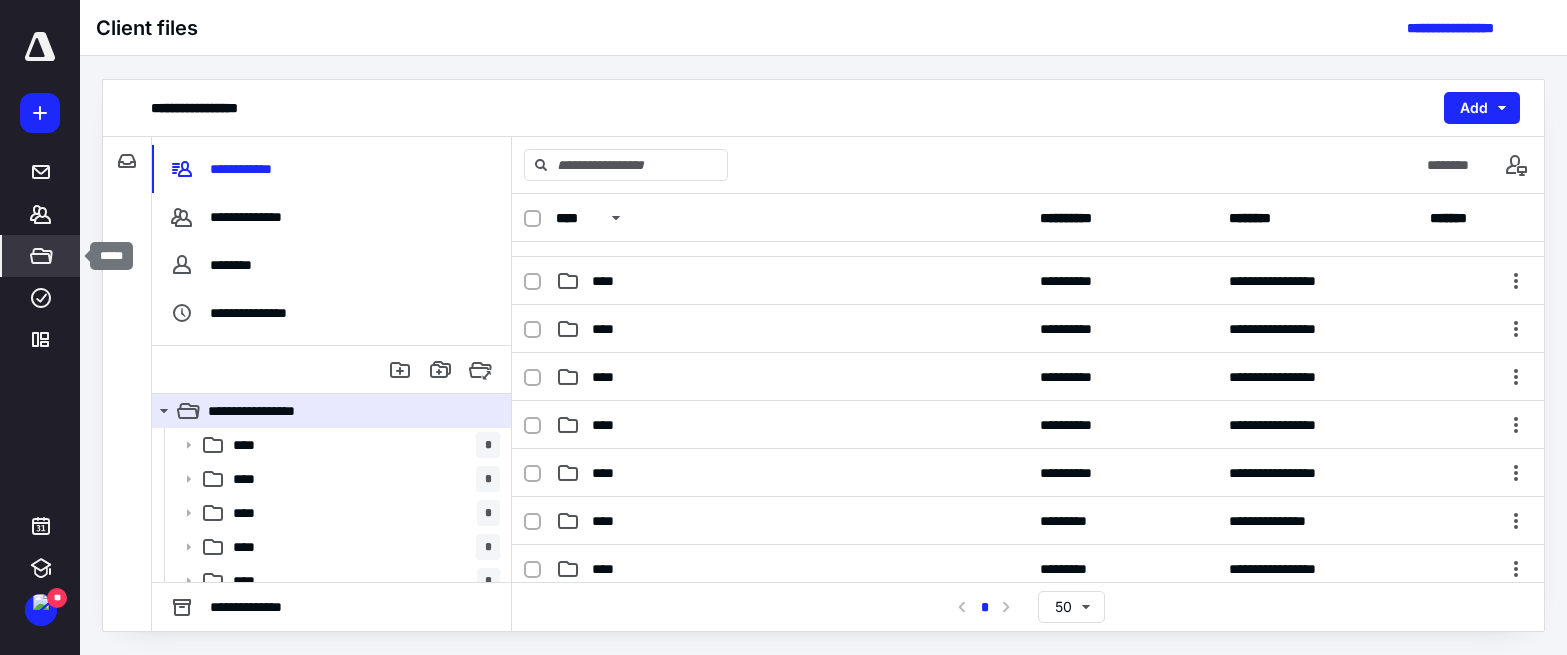click 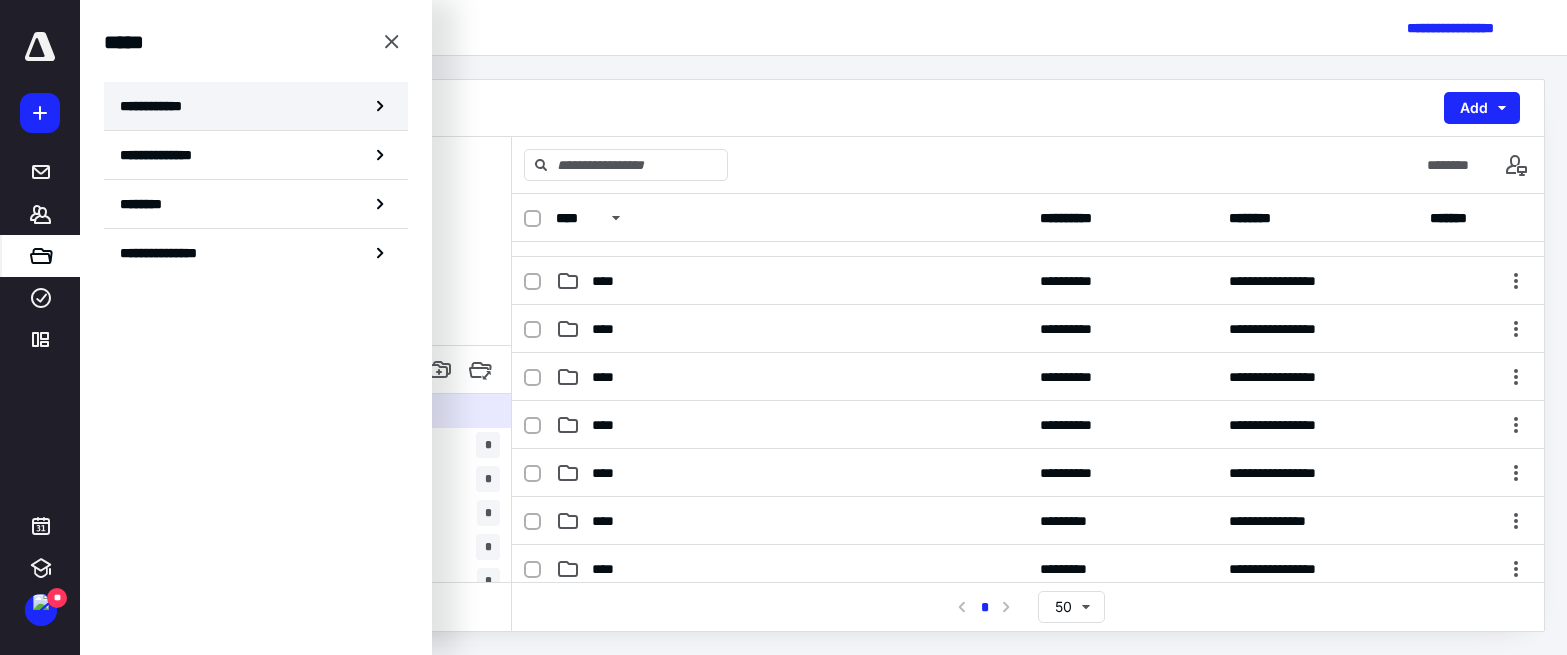 click on "**********" at bounding box center [256, 106] 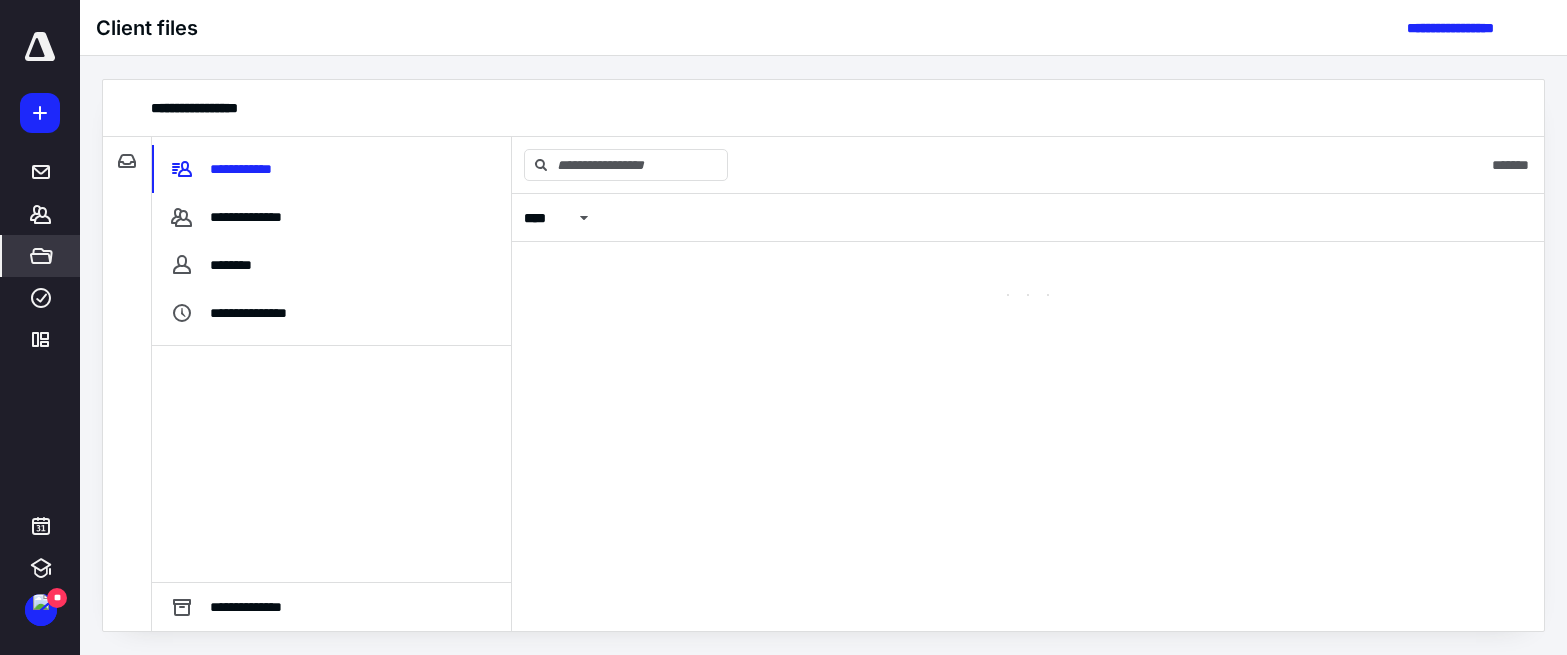 scroll, scrollTop: 0, scrollLeft: 0, axis: both 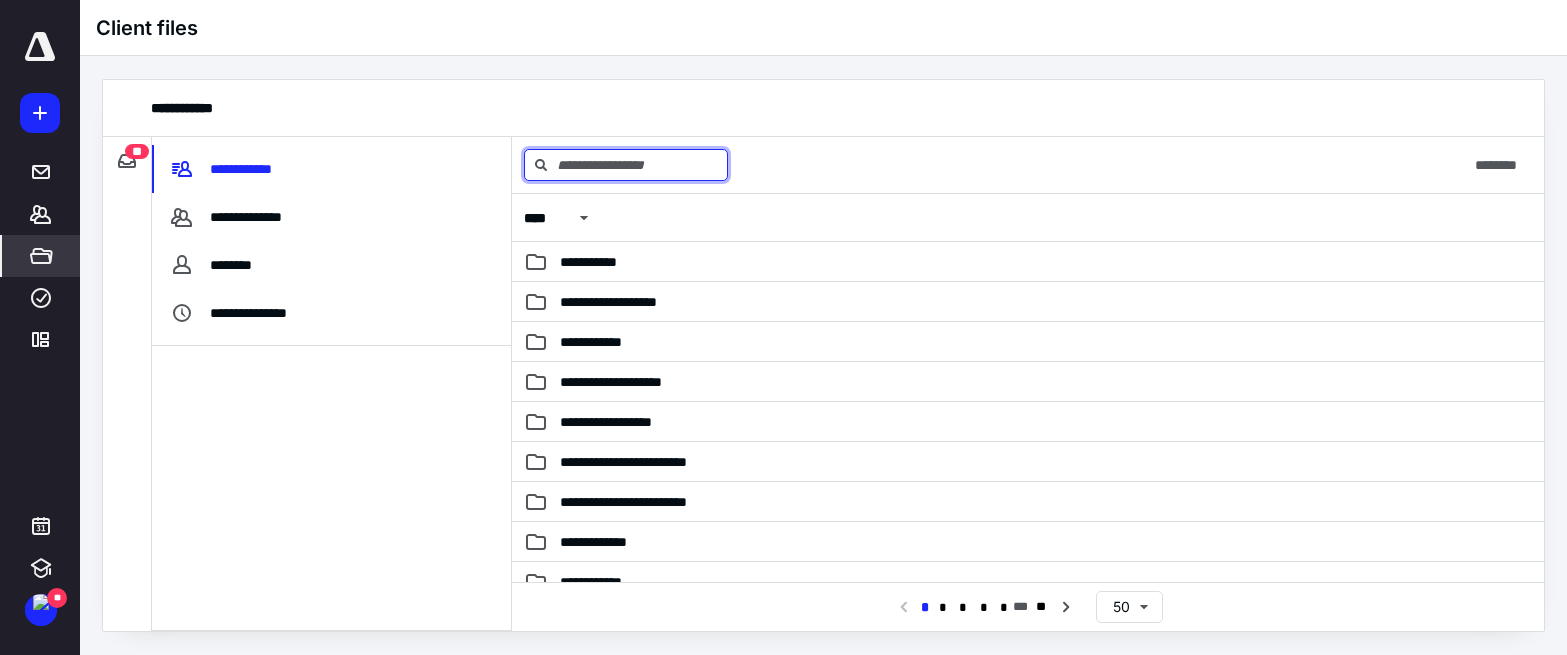 click at bounding box center [626, 165] 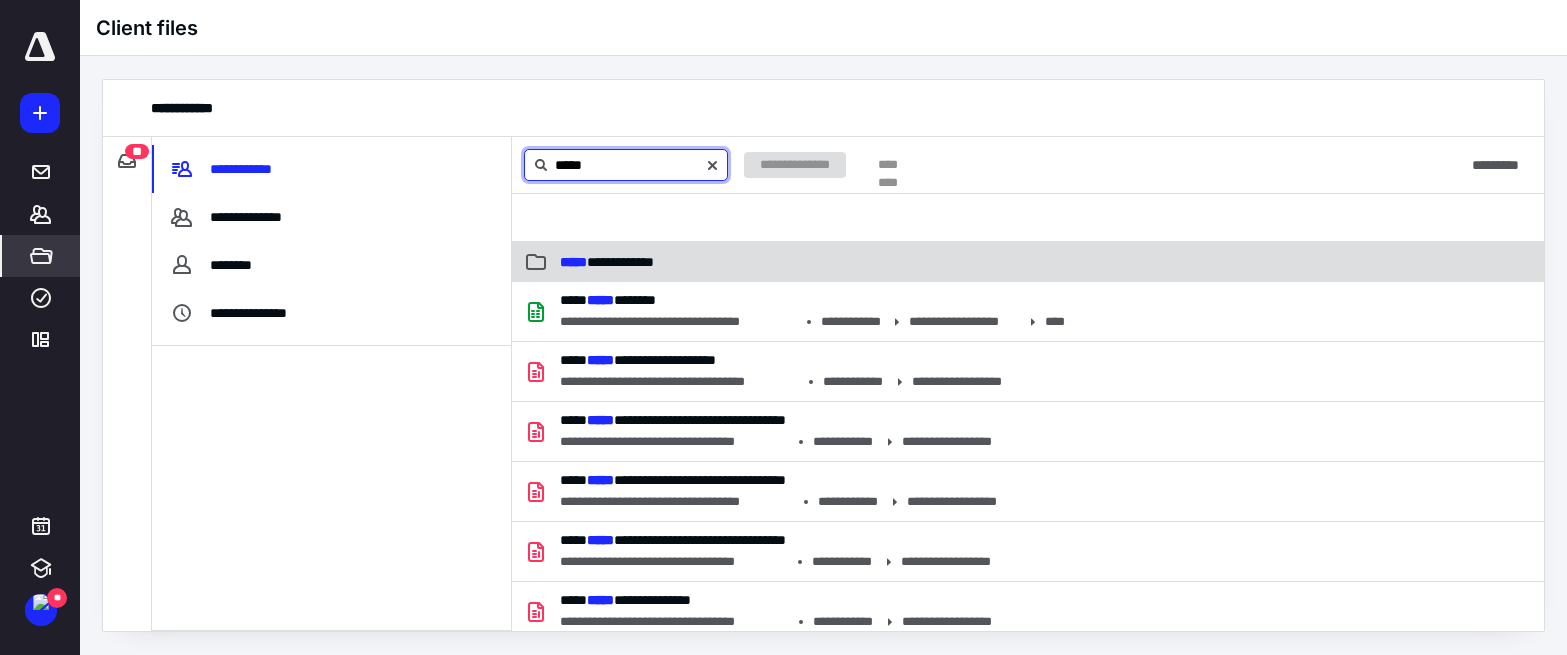 type on "*****" 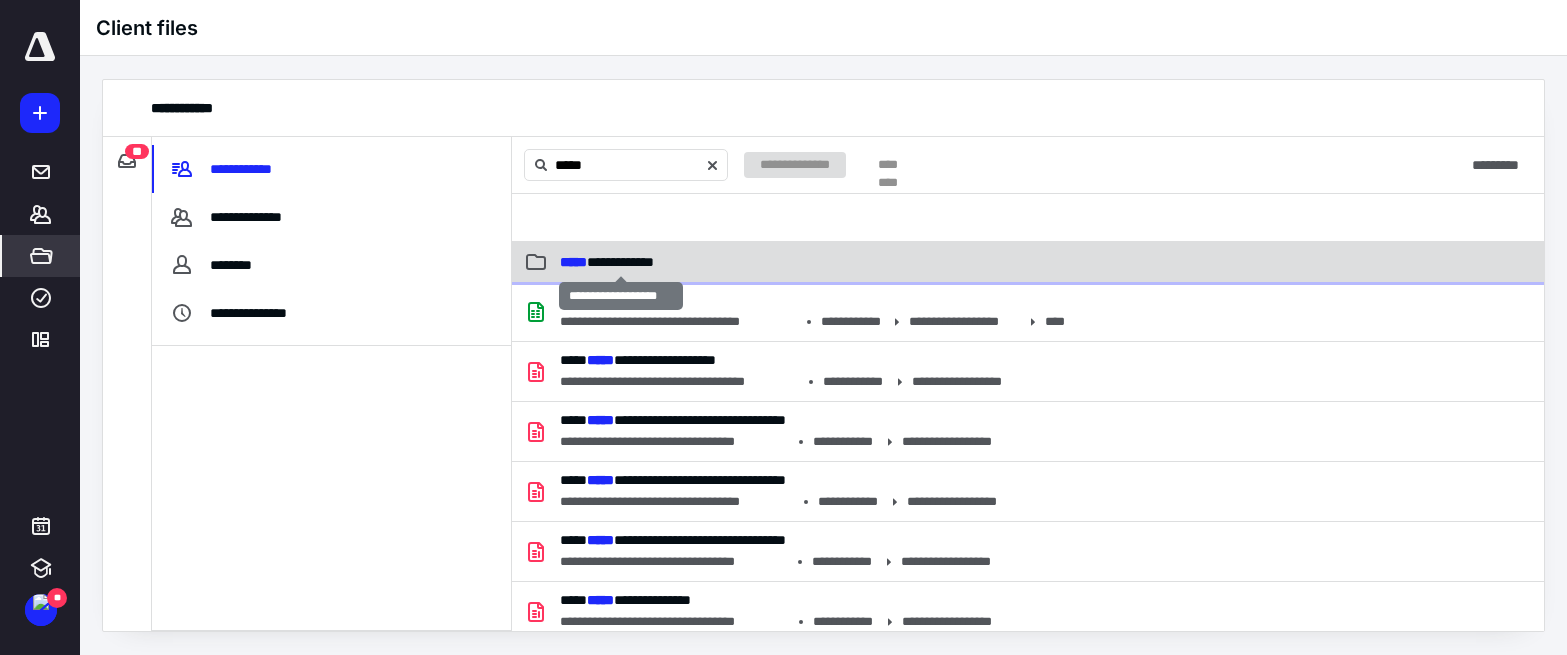 click on "**********" at bounding box center [607, 262] 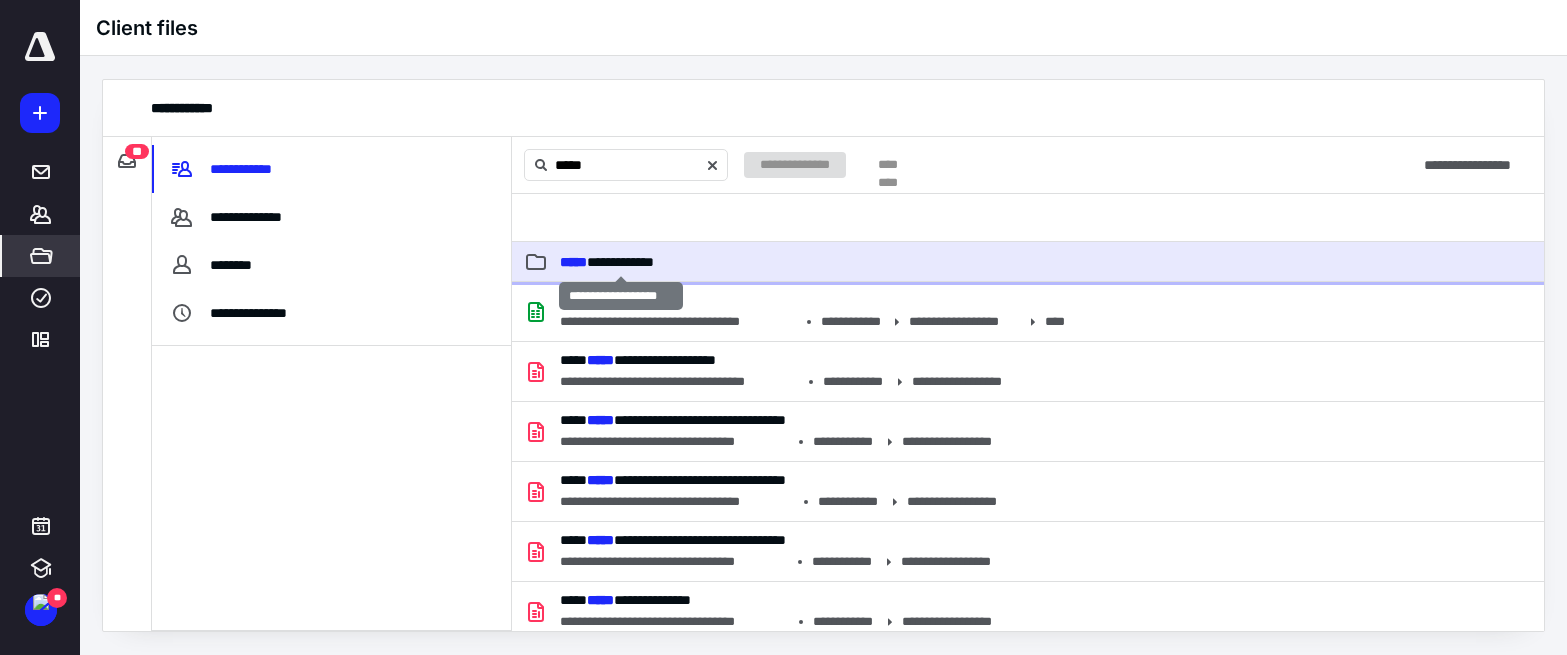click on "**********" at bounding box center (607, 262) 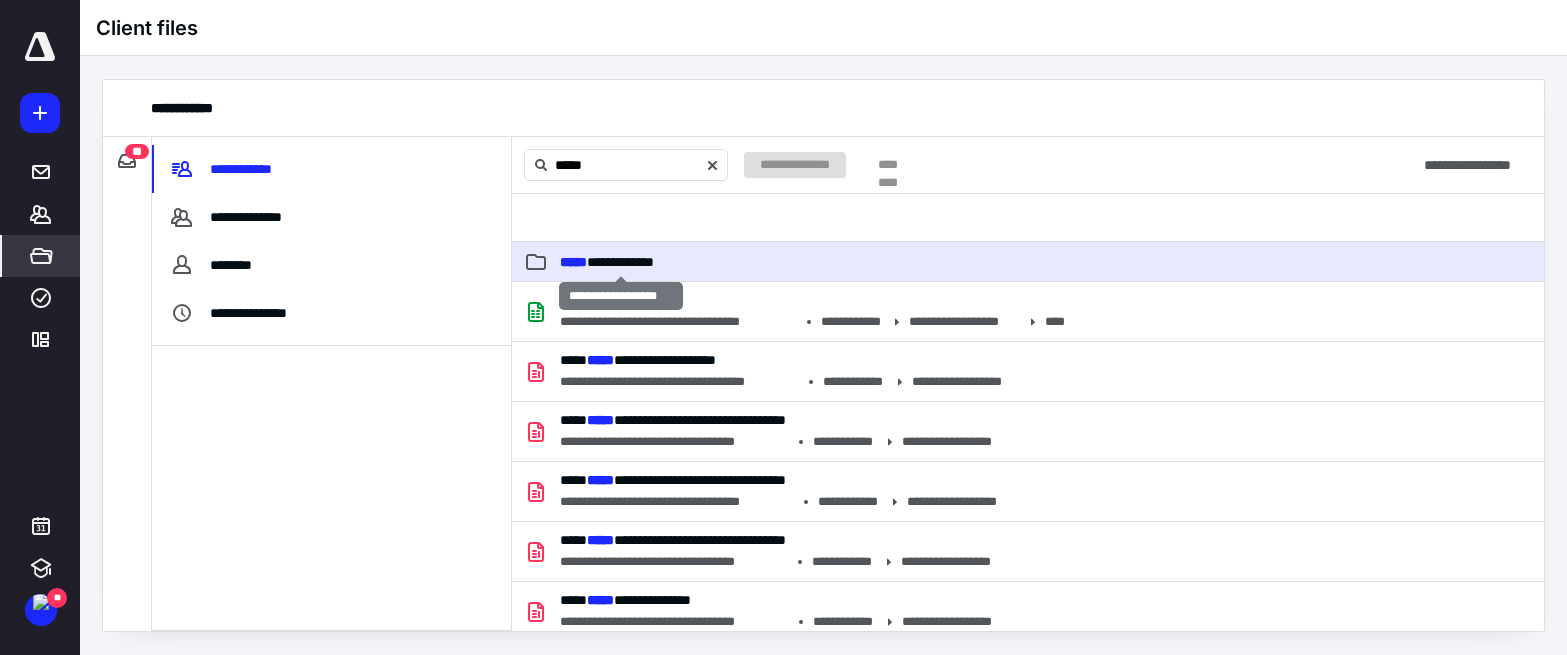 type 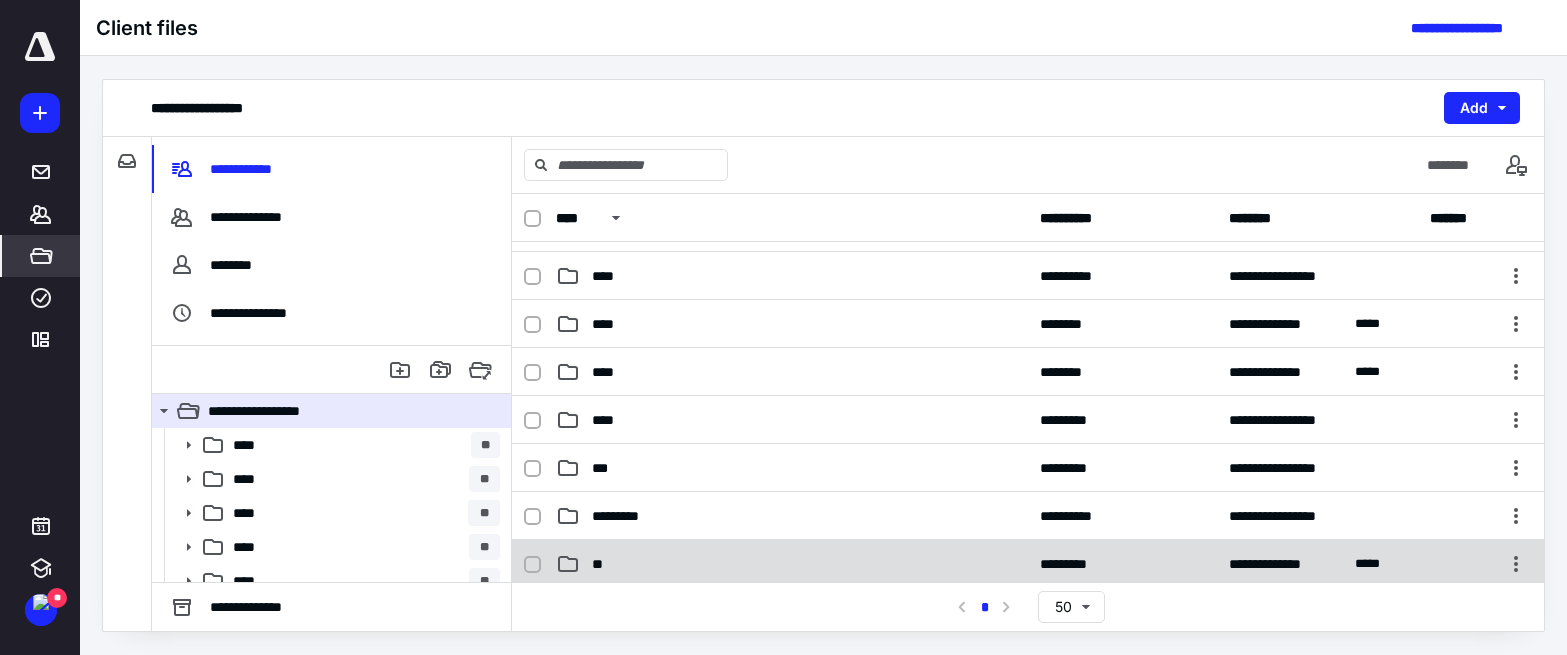 scroll, scrollTop: 166, scrollLeft: 0, axis: vertical 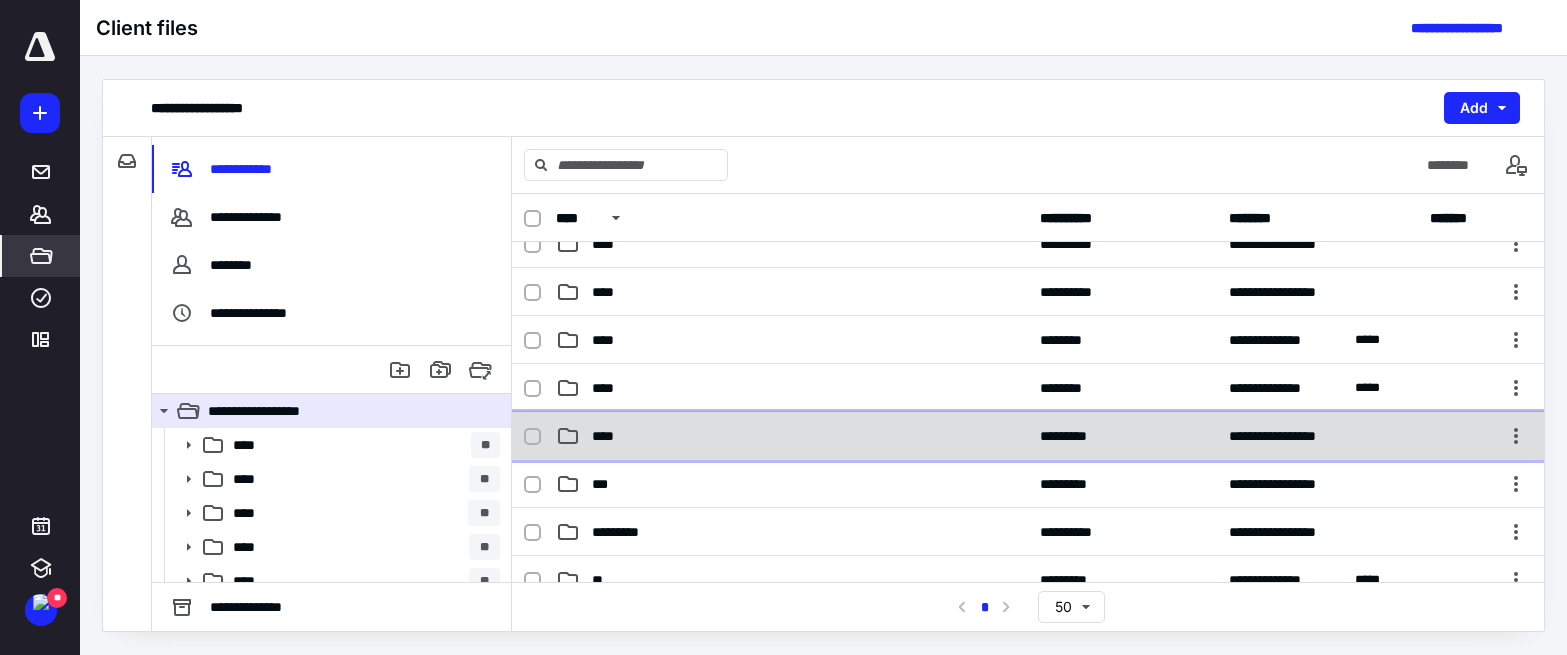 click on "****" at bounding box center (792, 436) 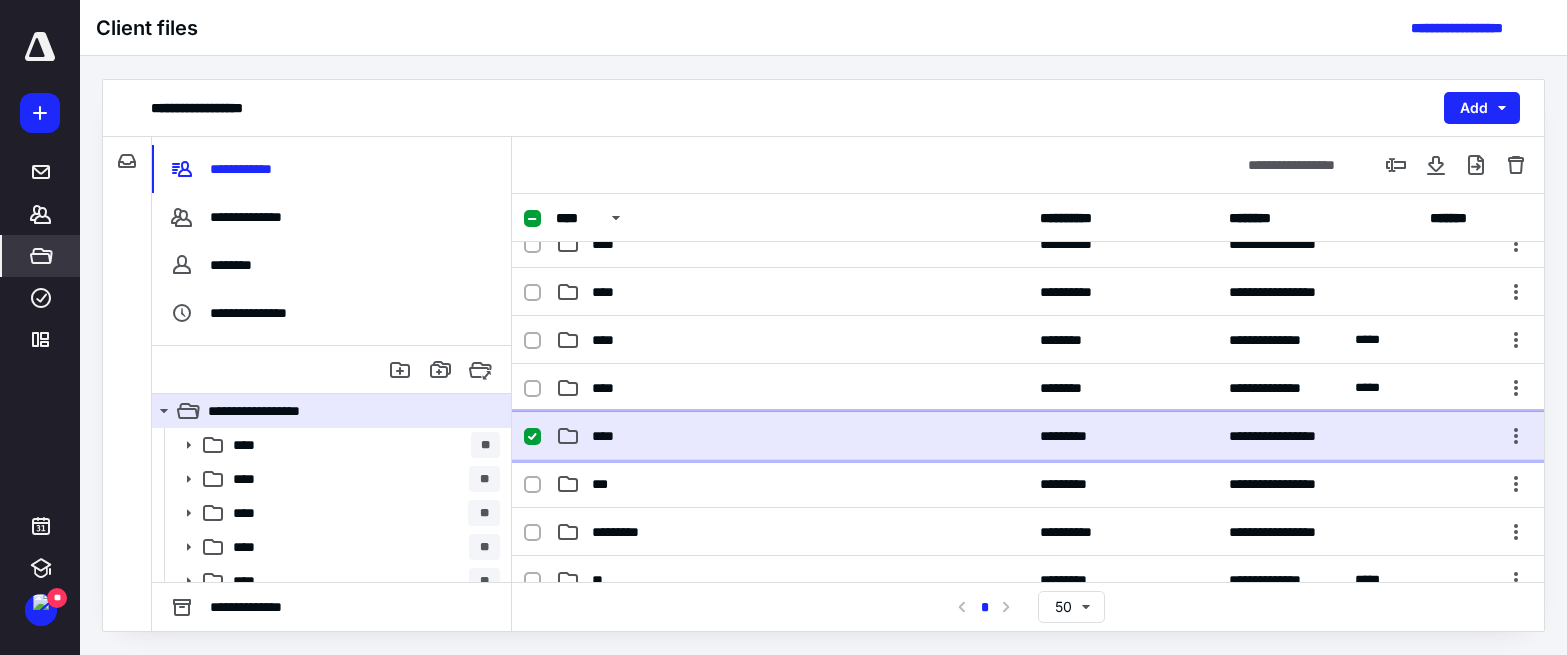 click on "****" at bounding box center [792, 436] 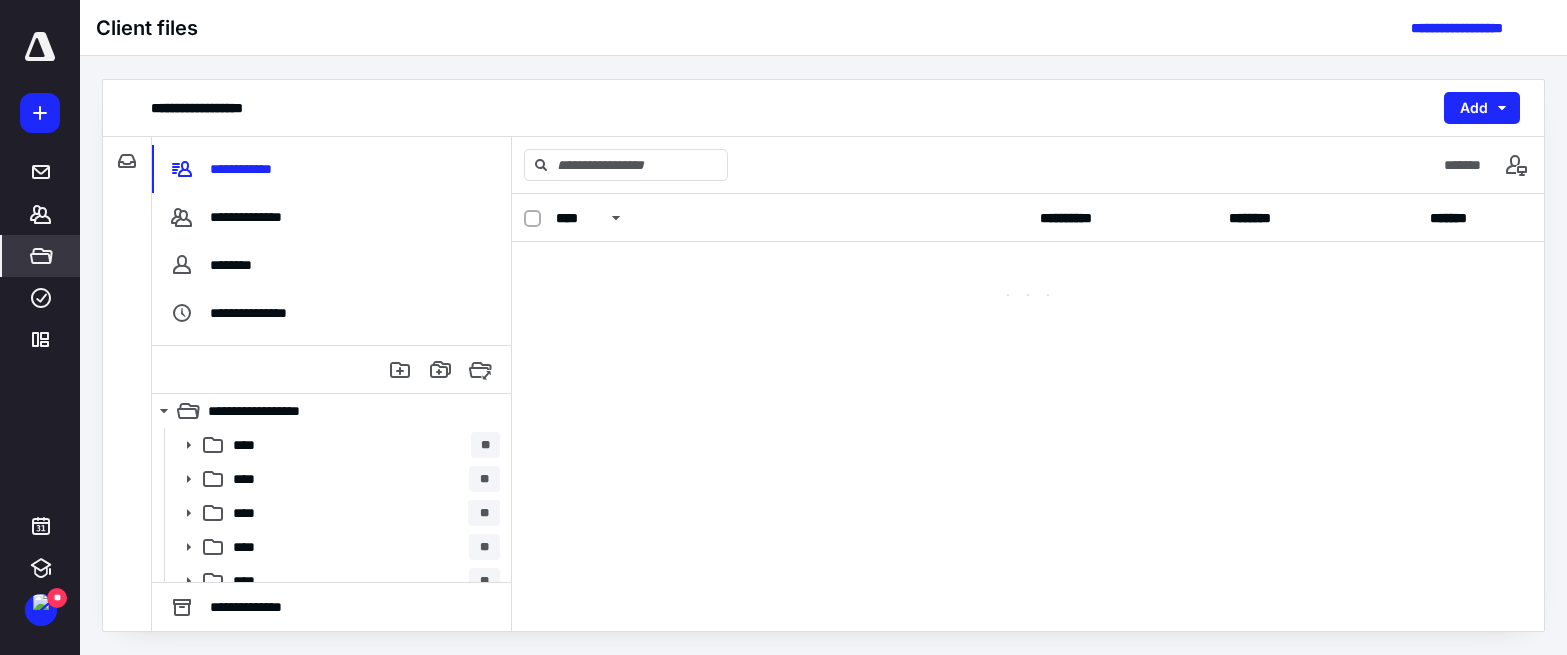 scroll, scrollTop: 0, scrollLeft: 0, axis: both 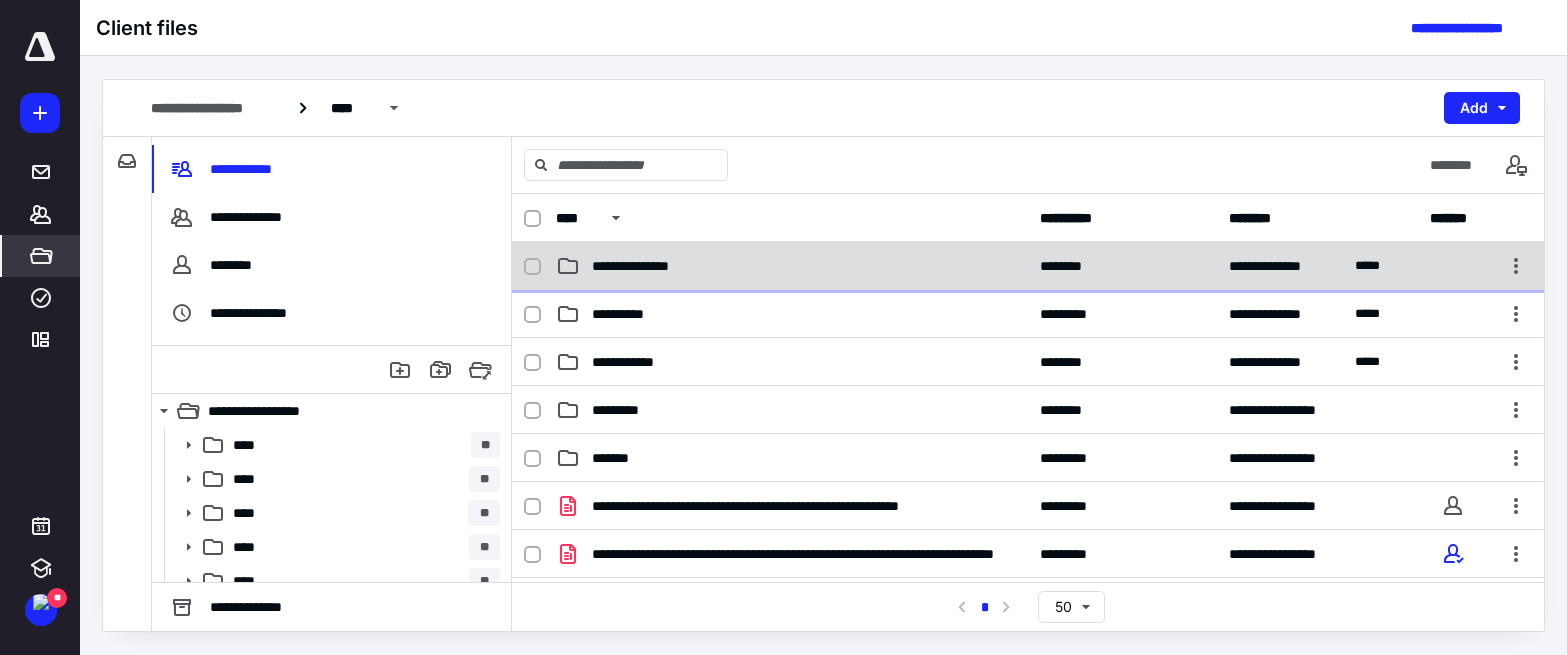 click on "**********" at bounding box center (792, 266) 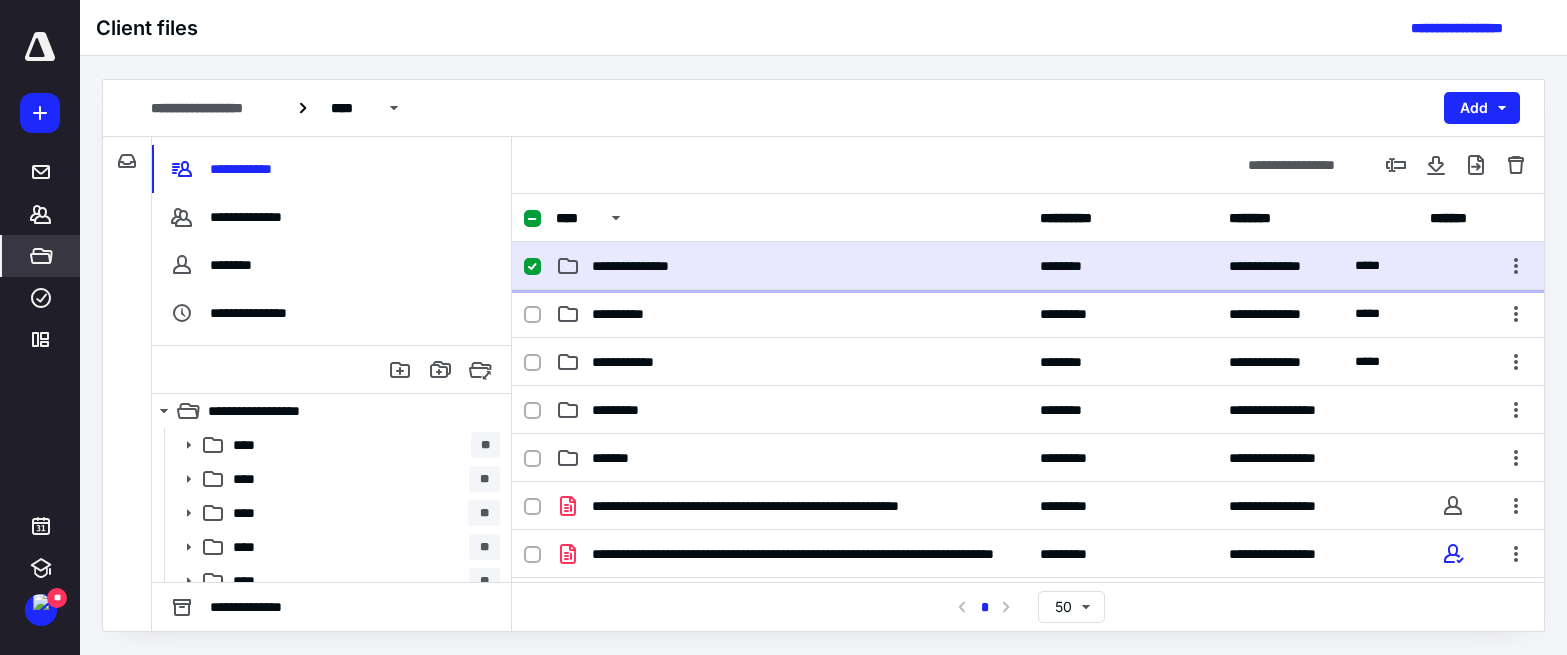 click on "**********" at bounding box center [792, 266] 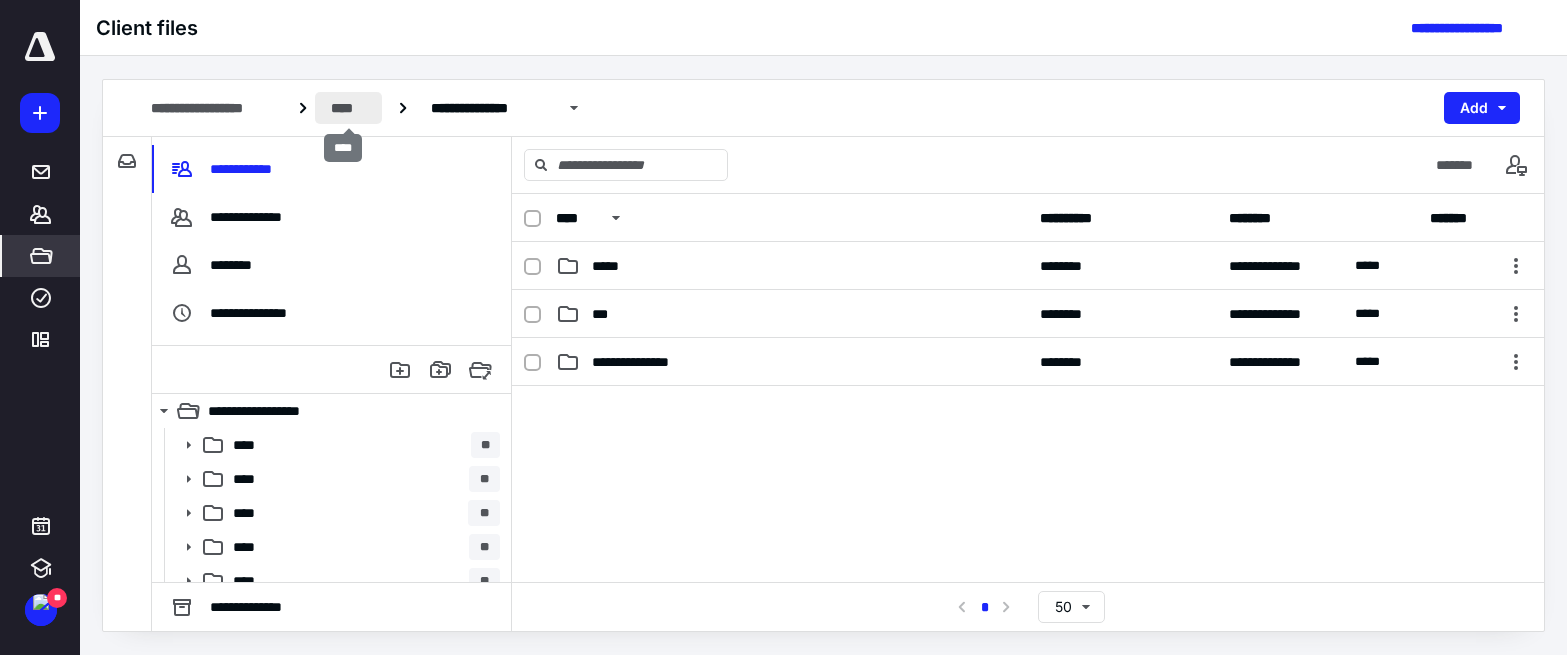 click on "****" at bounding box center (348, 108) 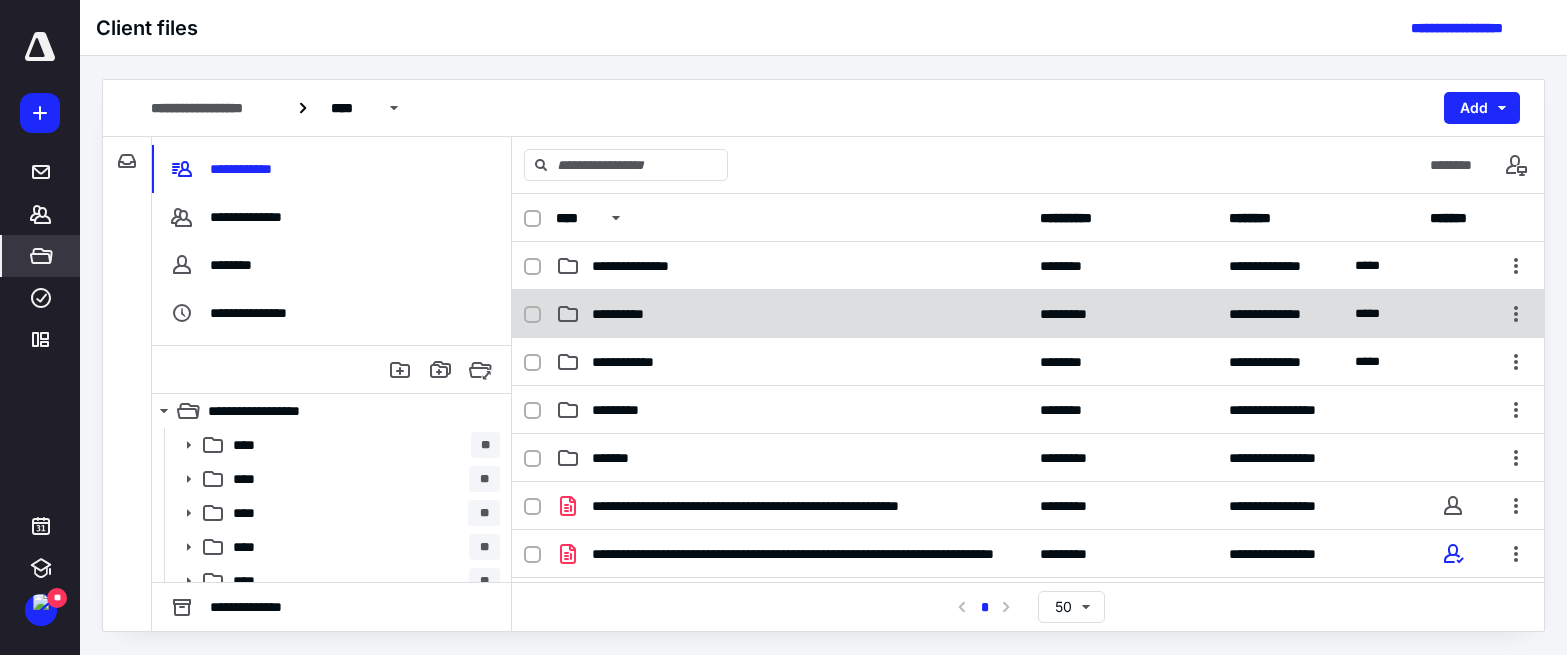 click on "**********" at bounding box center [792, 314] 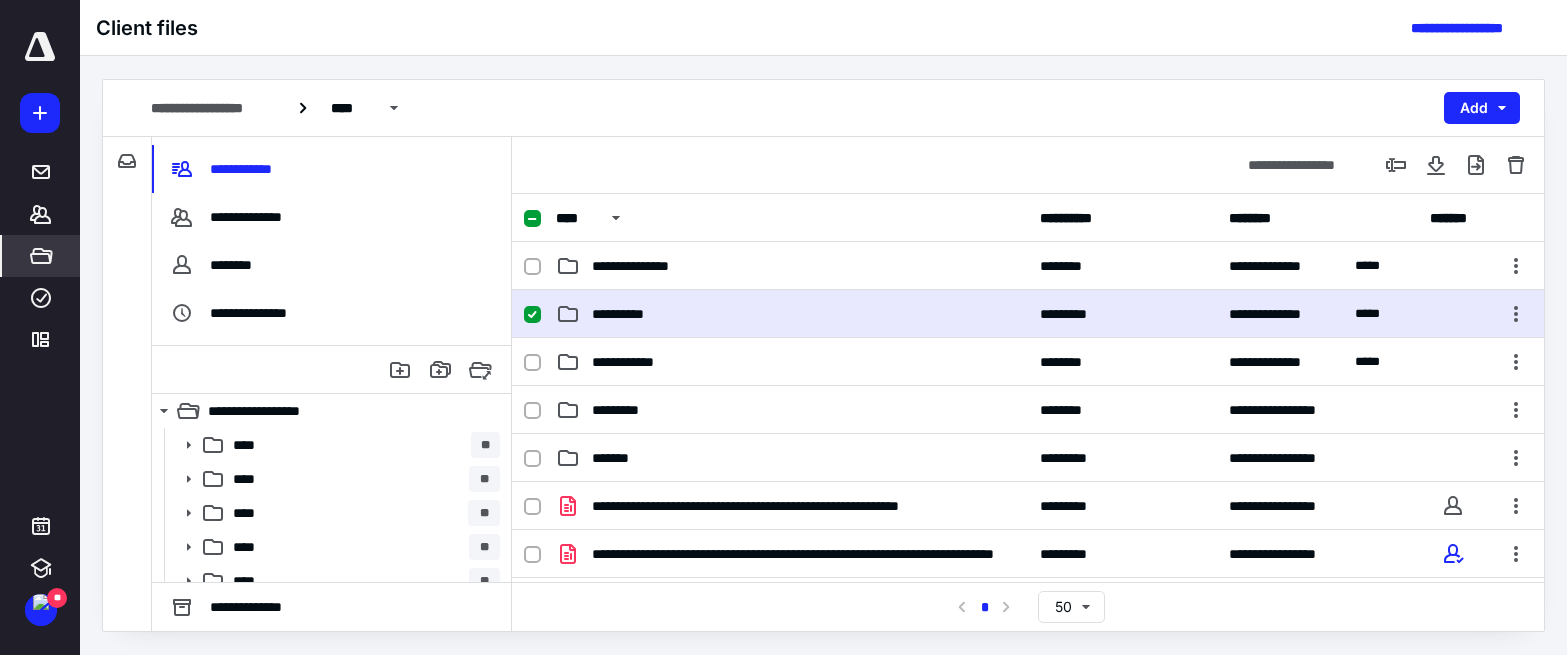 click on "**********" at bounding box center [792, 314] 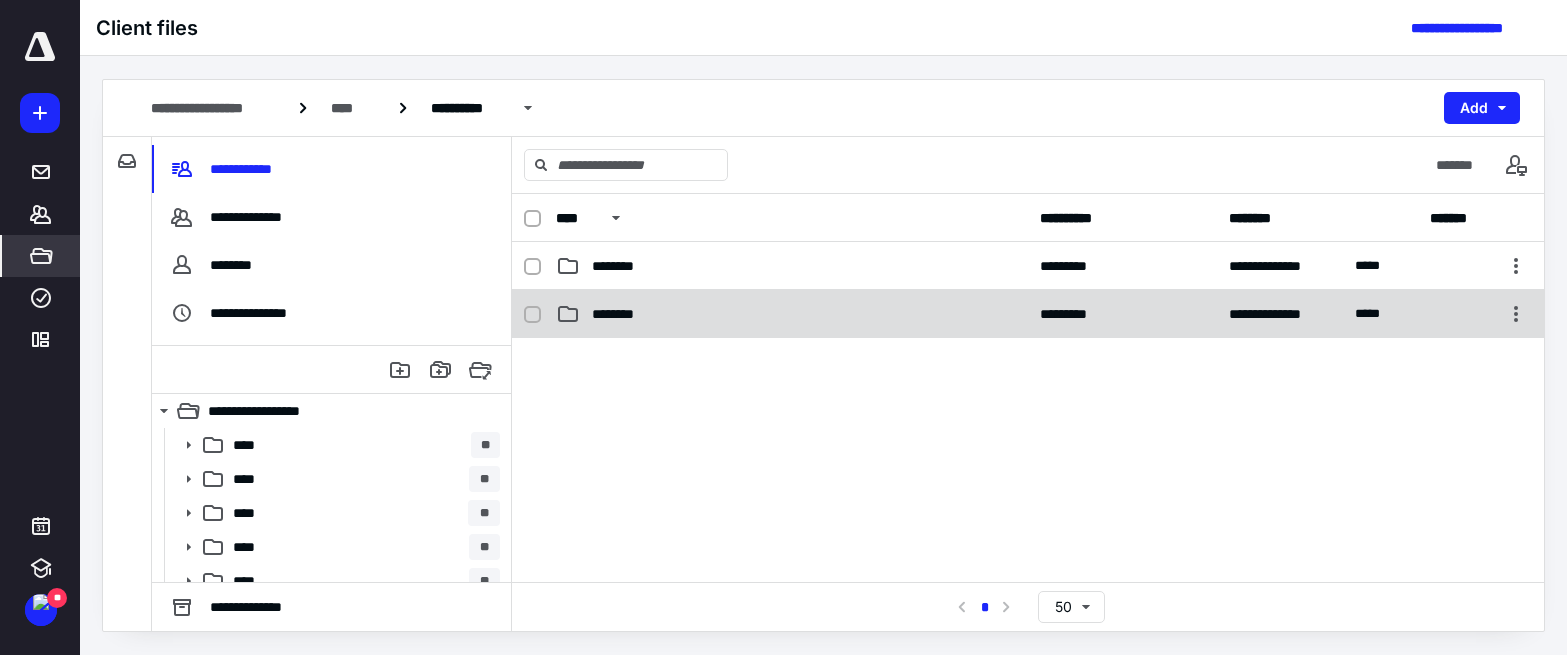 click on "********" at bounding box center [792, 314] 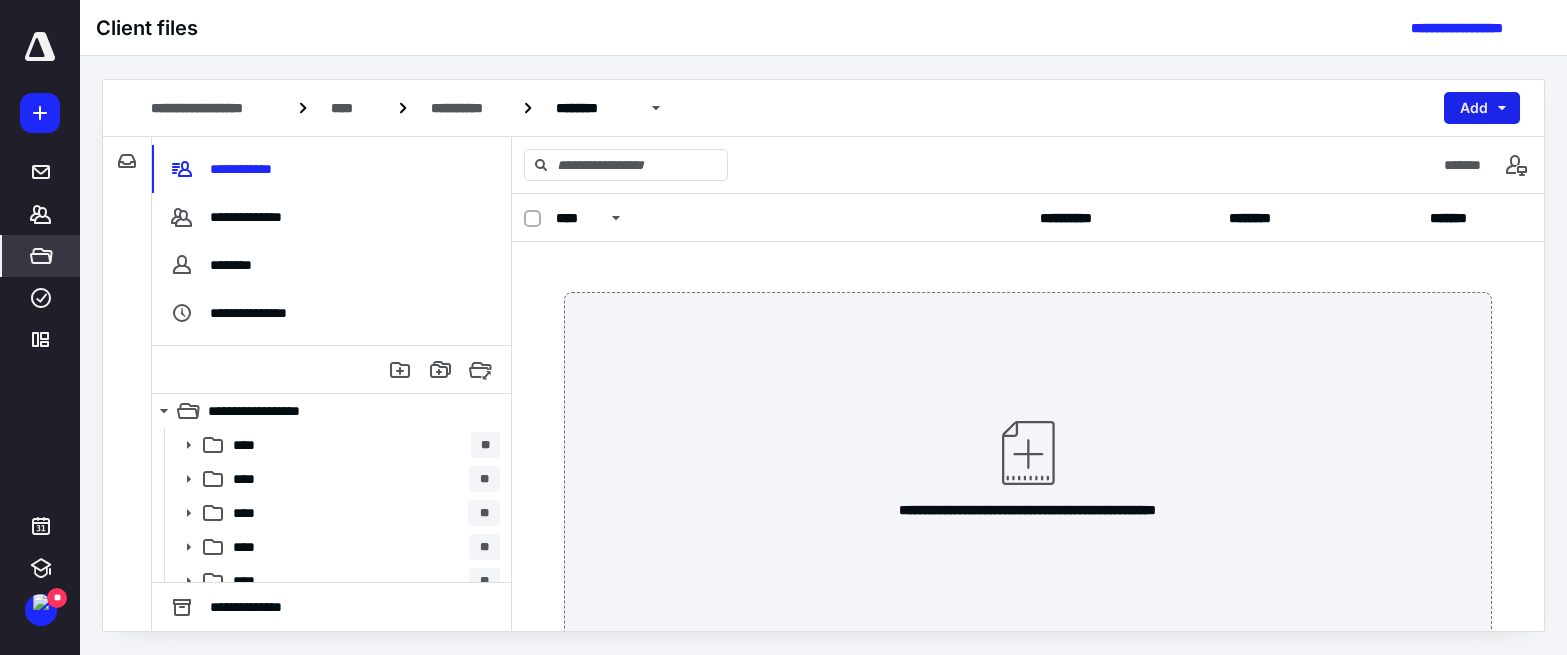 click on "Add" at bounding box center (1482, 108) 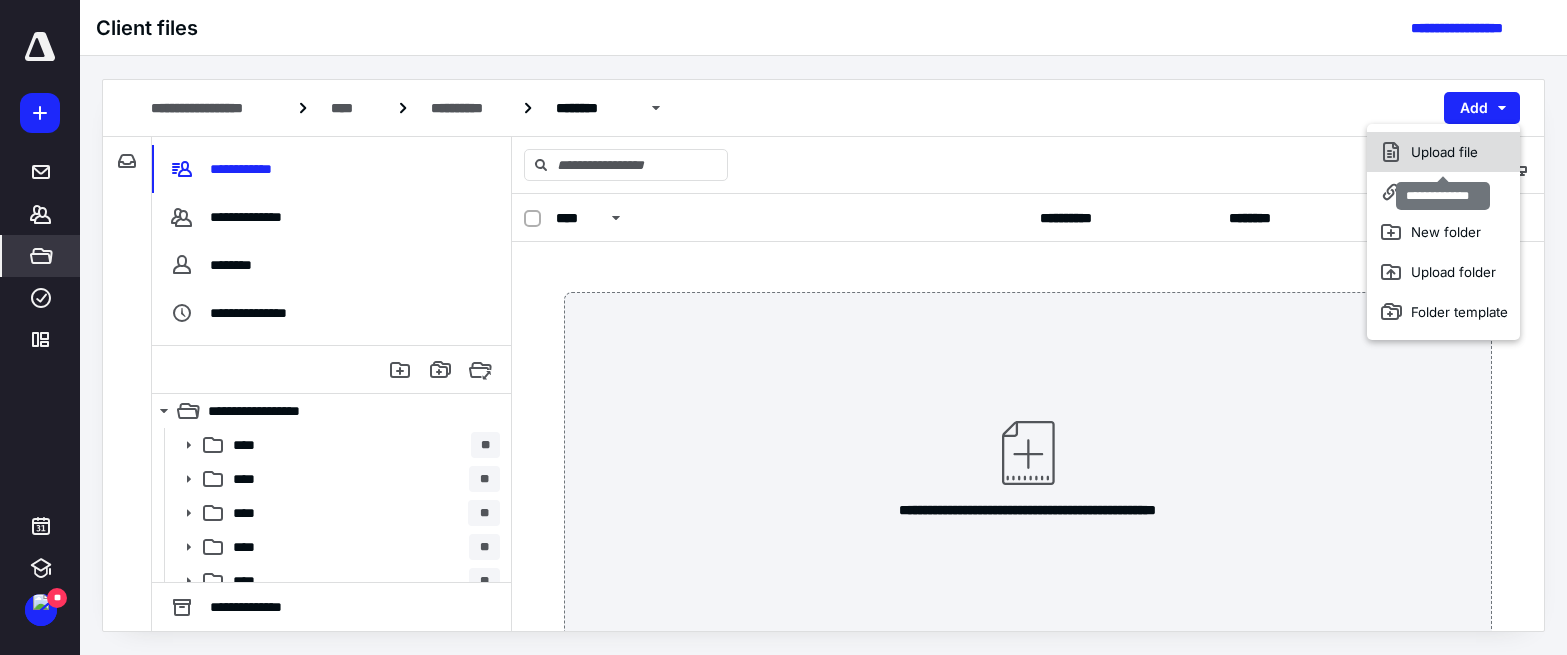 click on "Upload file" at bounding box center [1443, 152] 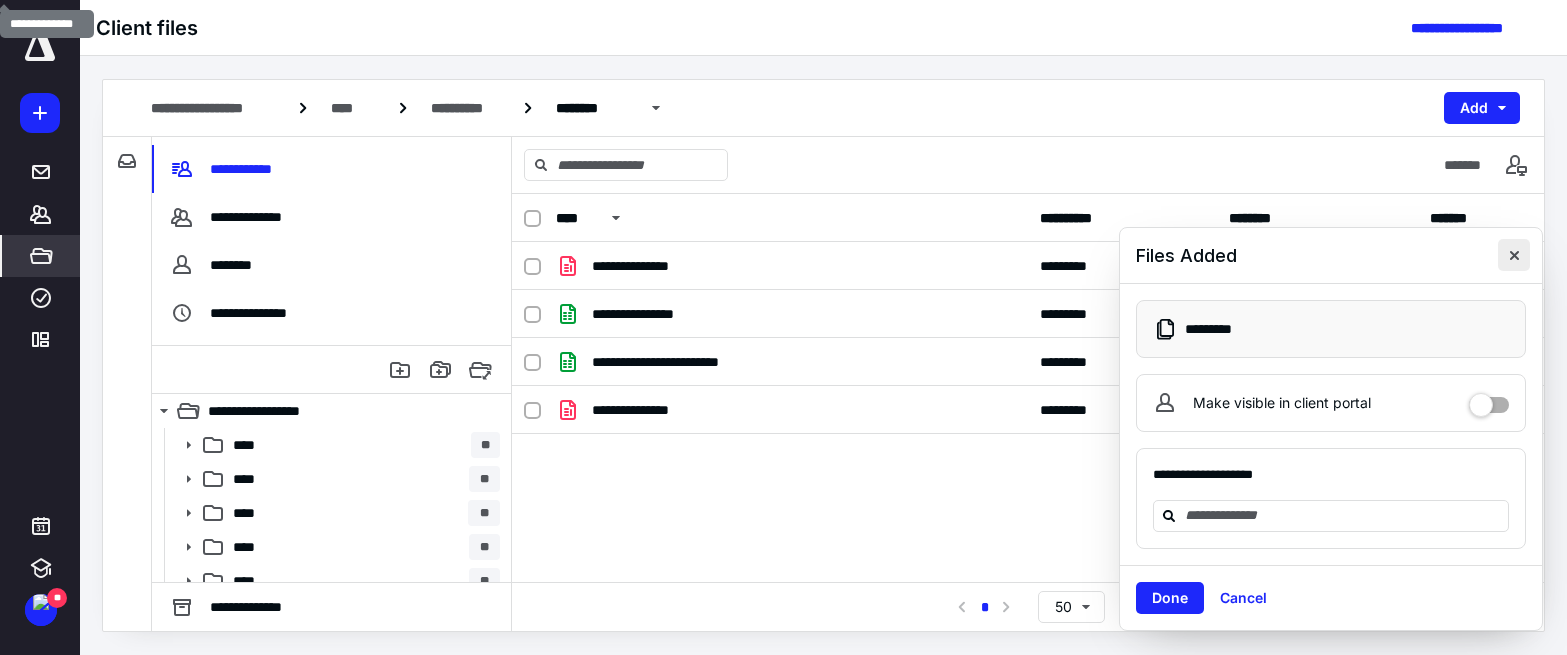 click at bounding box center [1514, 255] 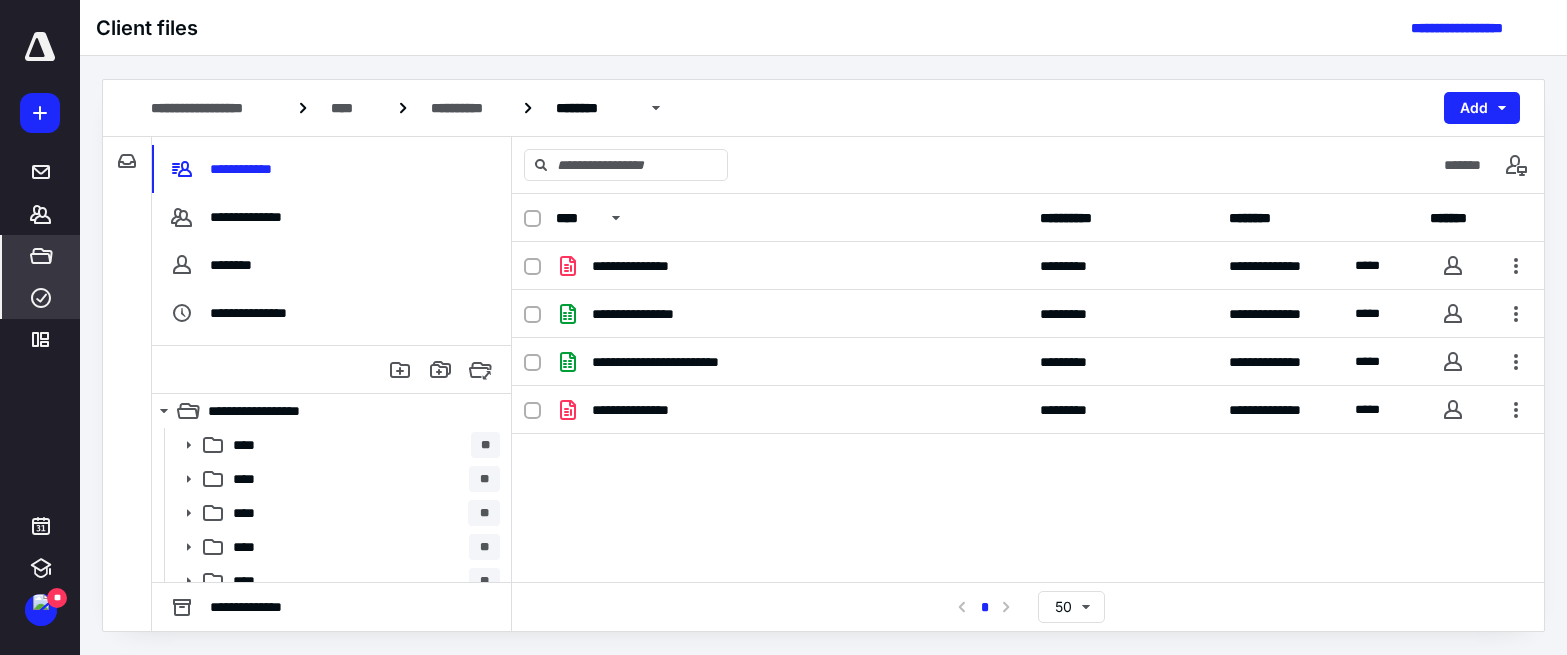 click 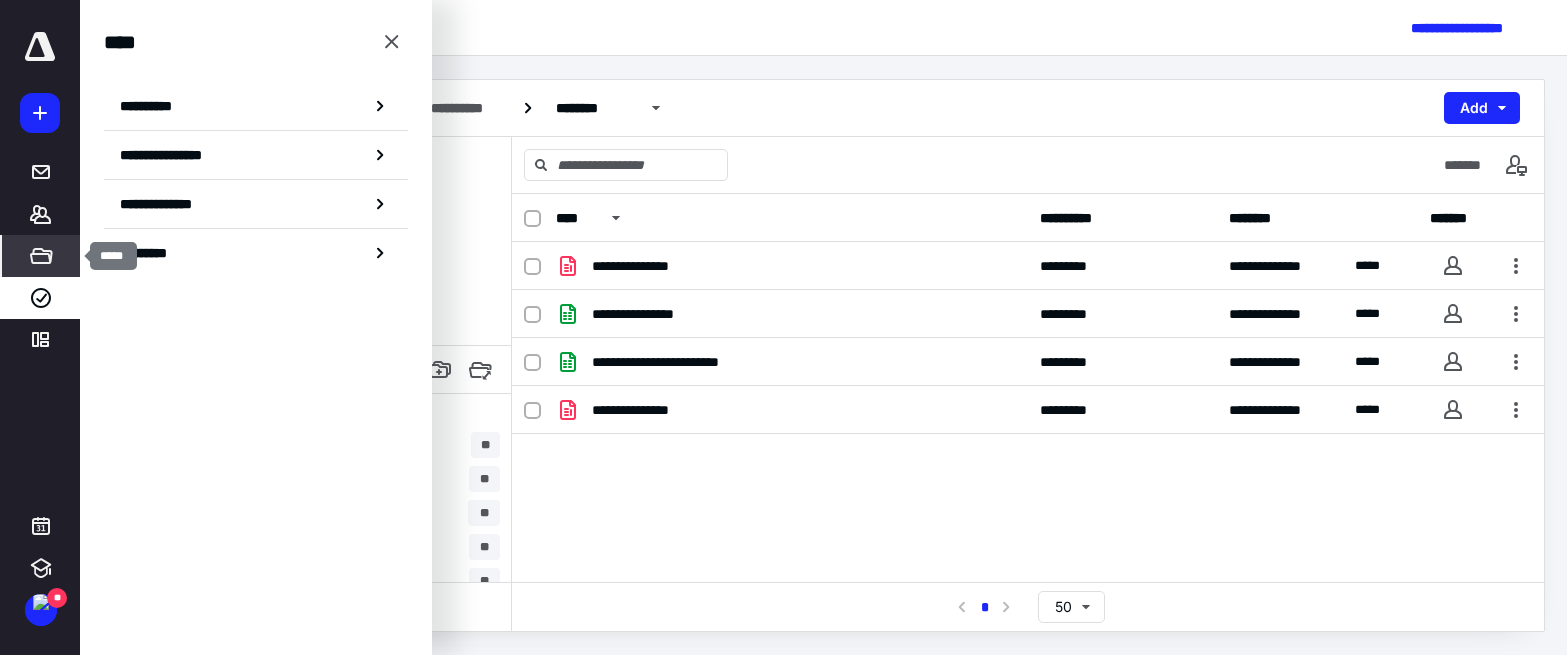 click 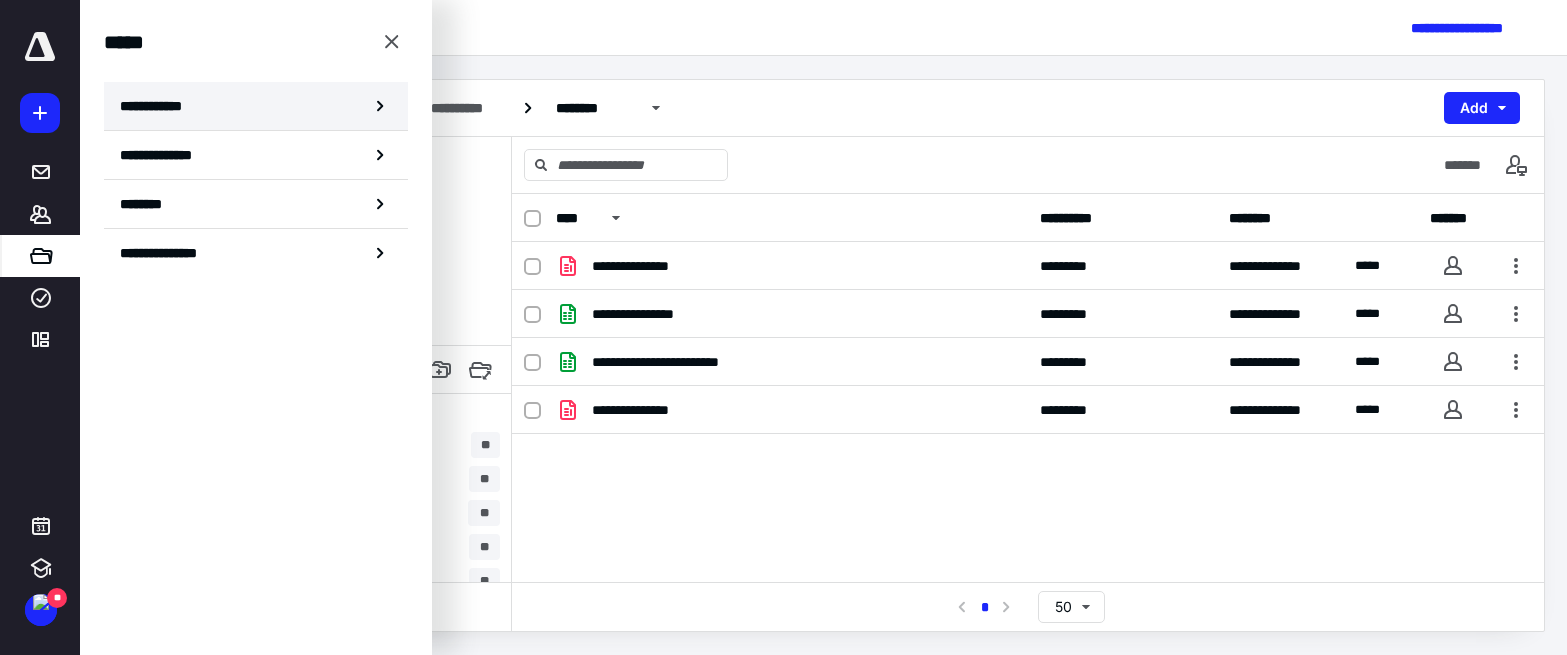 click on "**********" at bounding box center [256, 106] 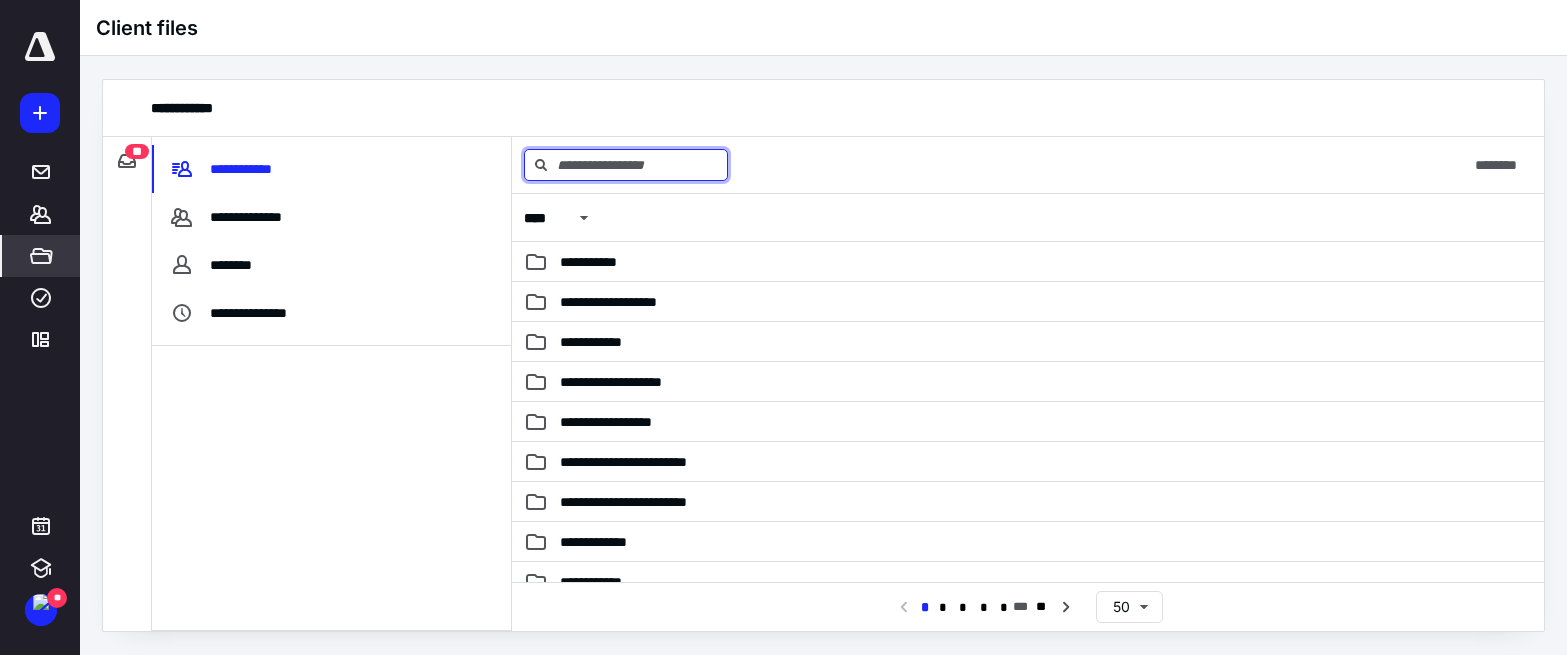 click at bounding box center [626, 165] 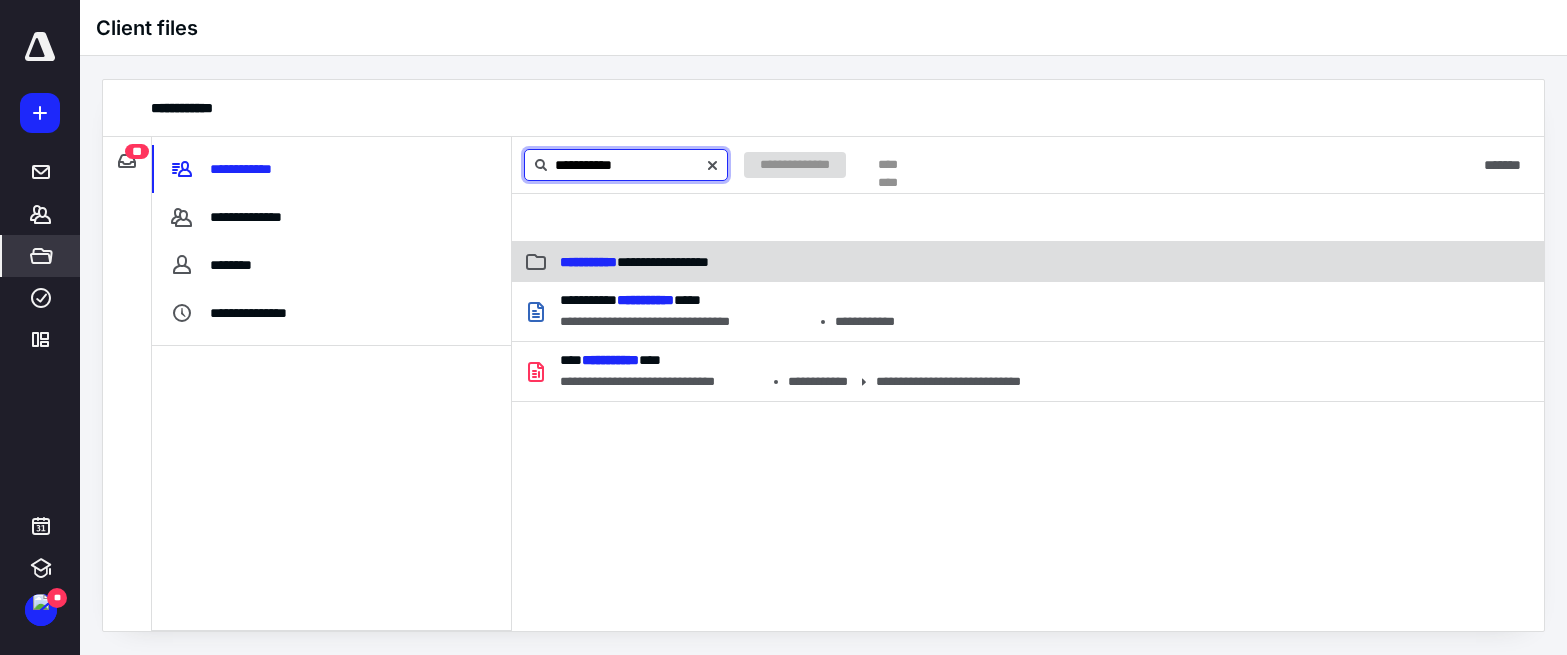 type on "**********" 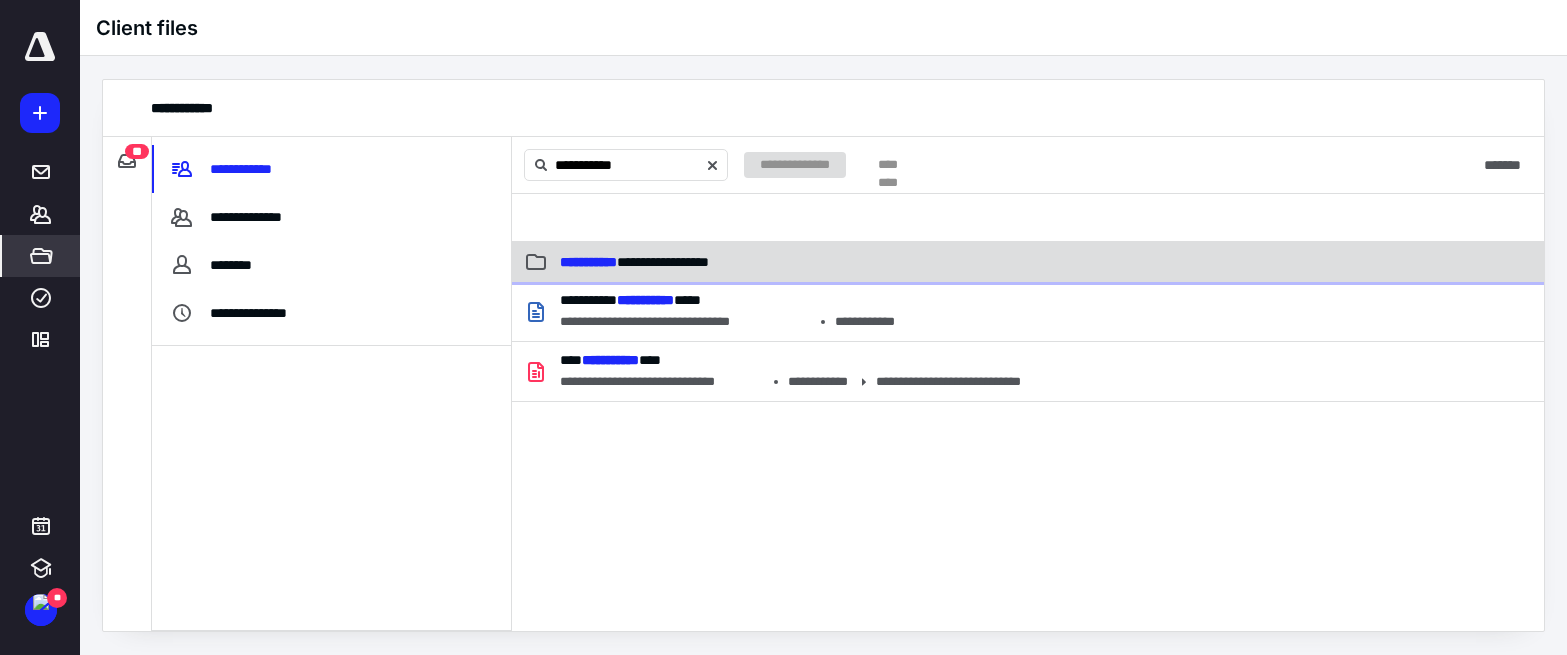 click on "**********" at bounding box center [634, 262] 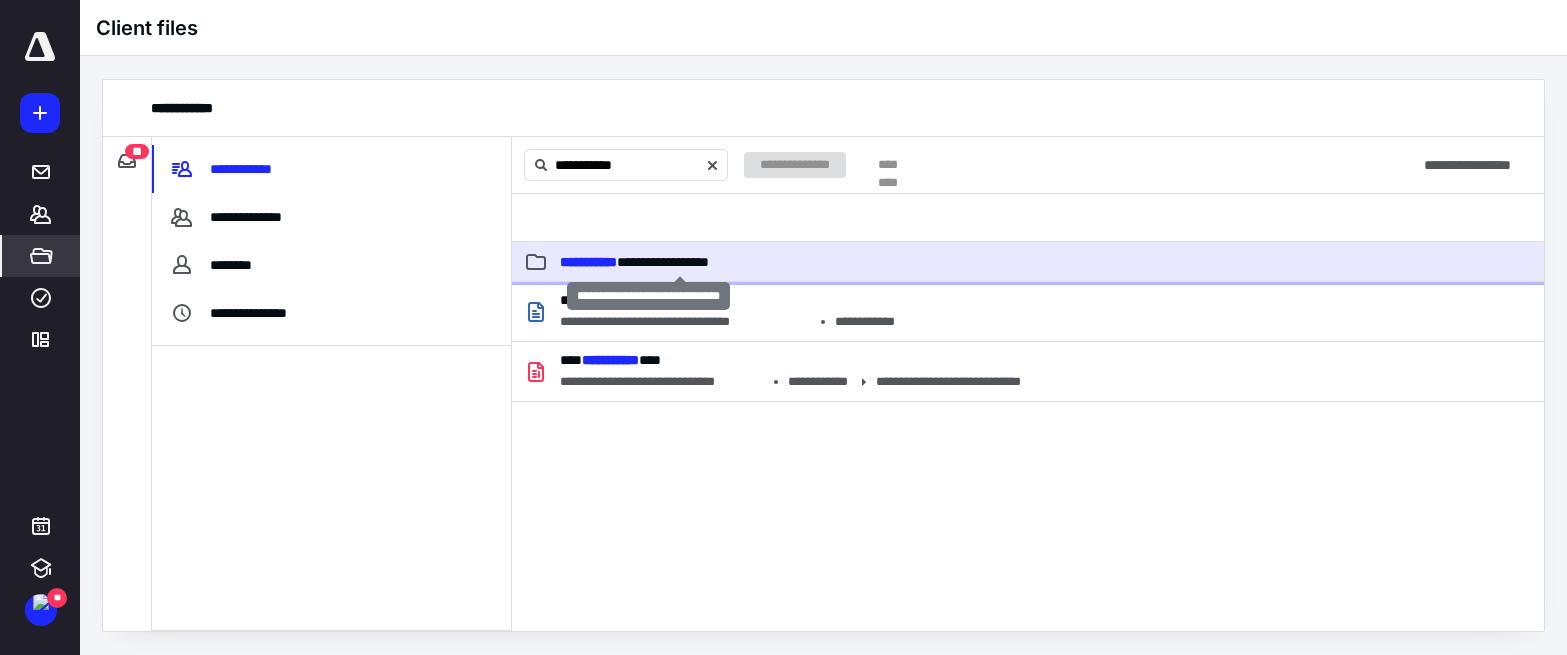 click on "**********" at bounding box center [634, 262] 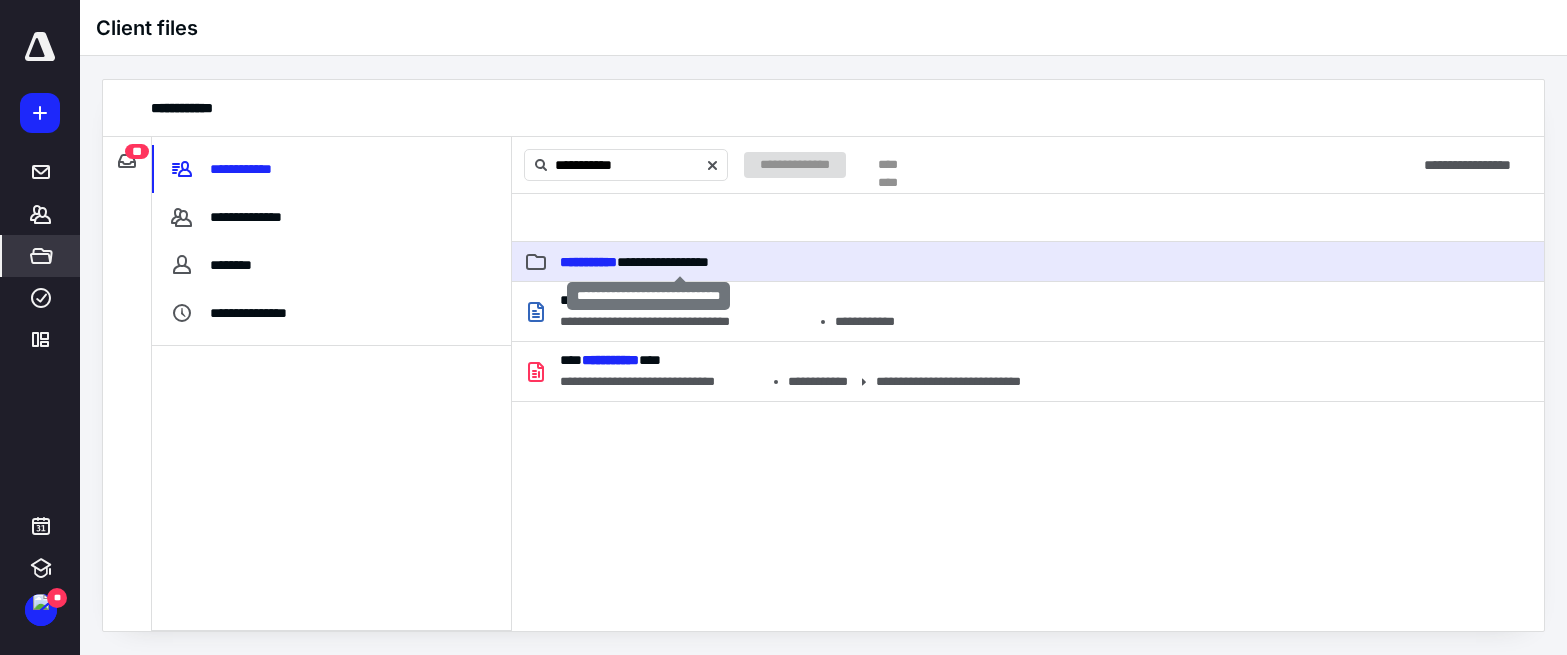 type 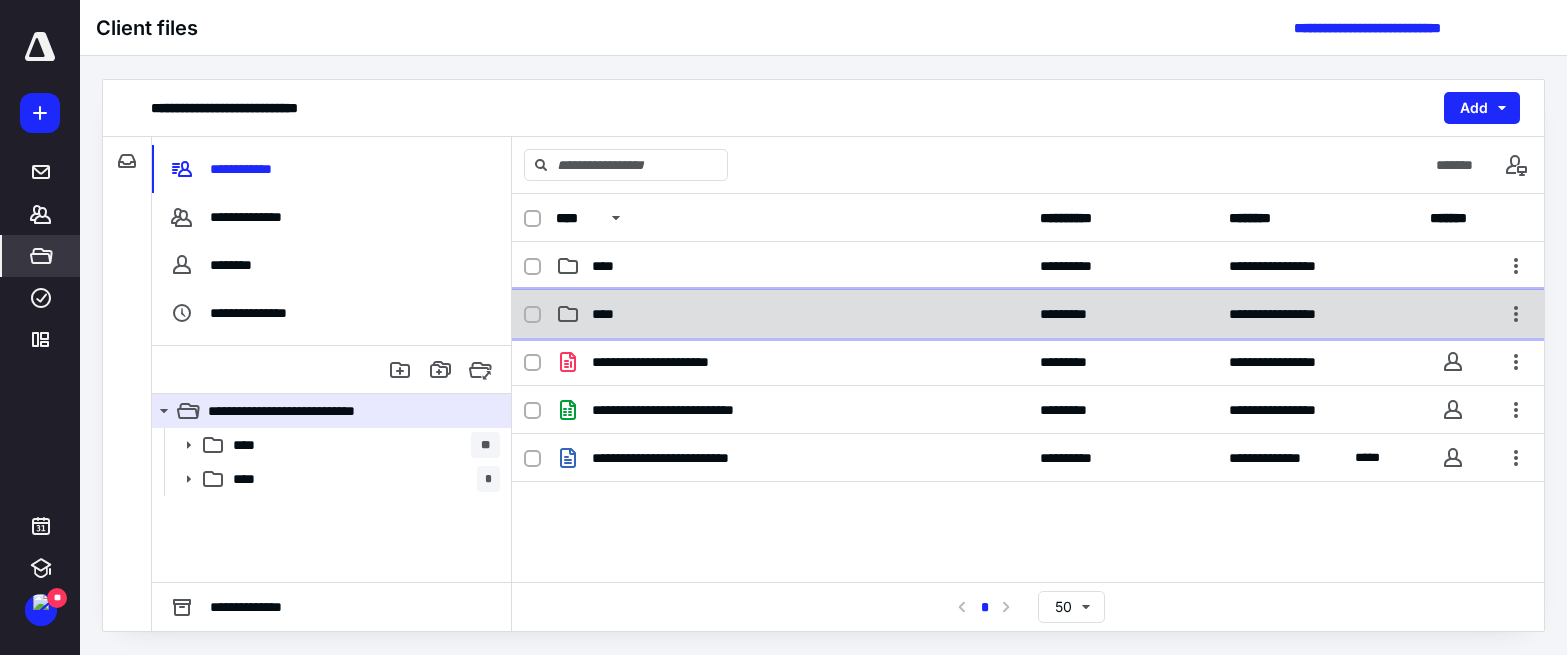 click on "****" at bounding box center (792, 314) 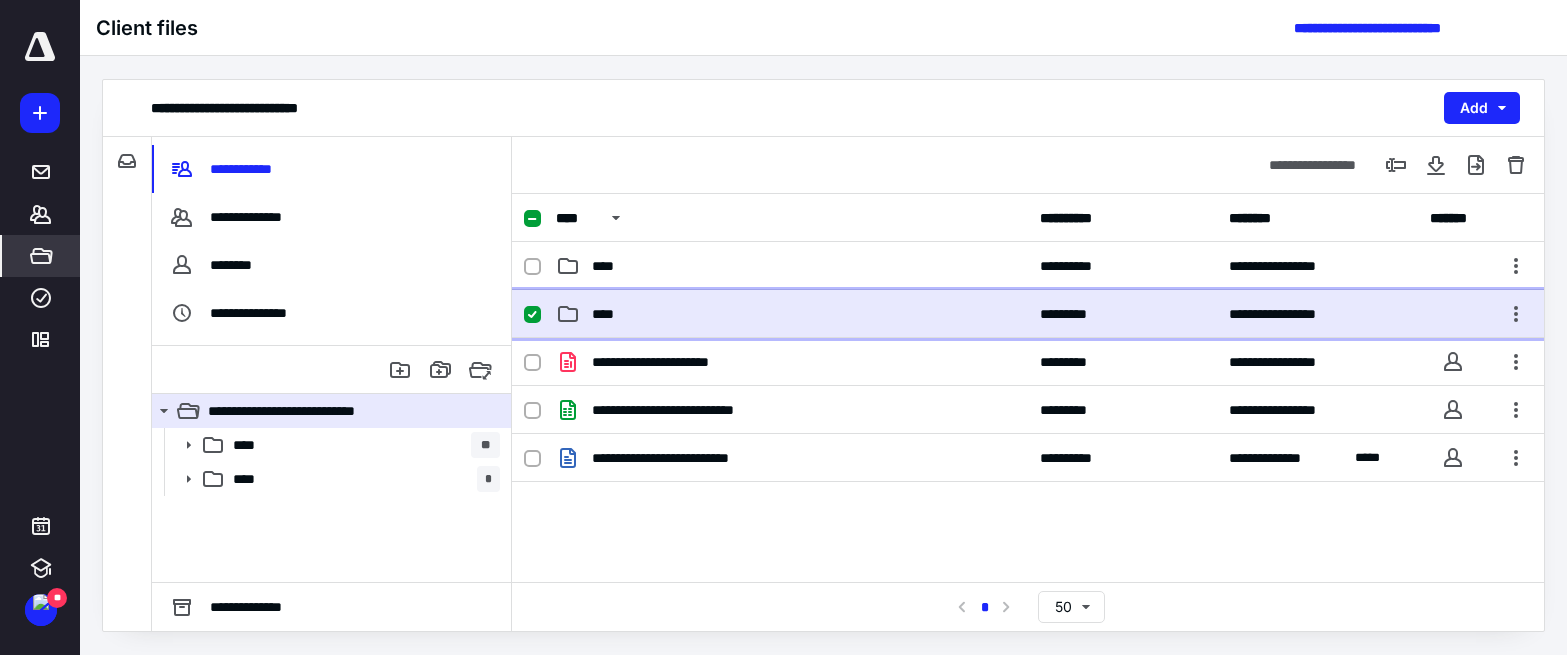 click on "****" at bounding box center [792, 314] 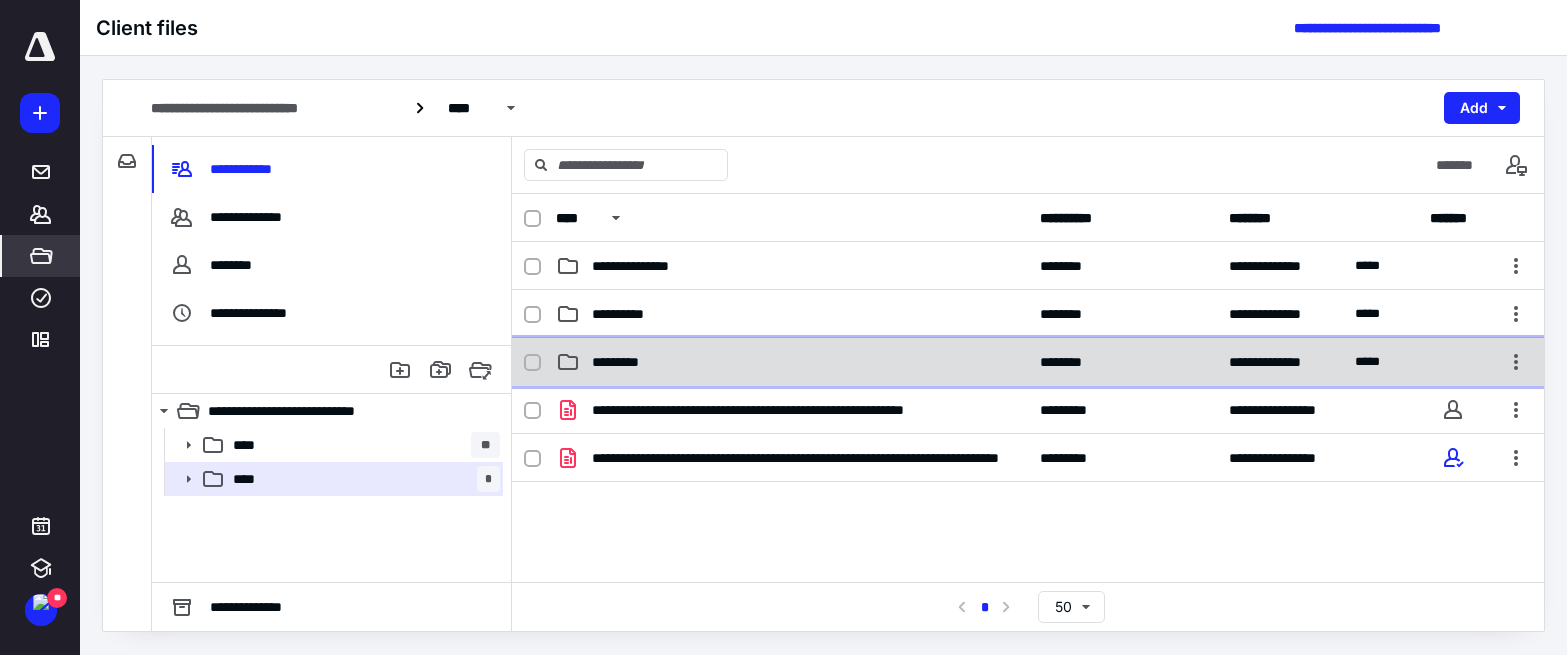 click on "*********" at bounding box center [792, 362] 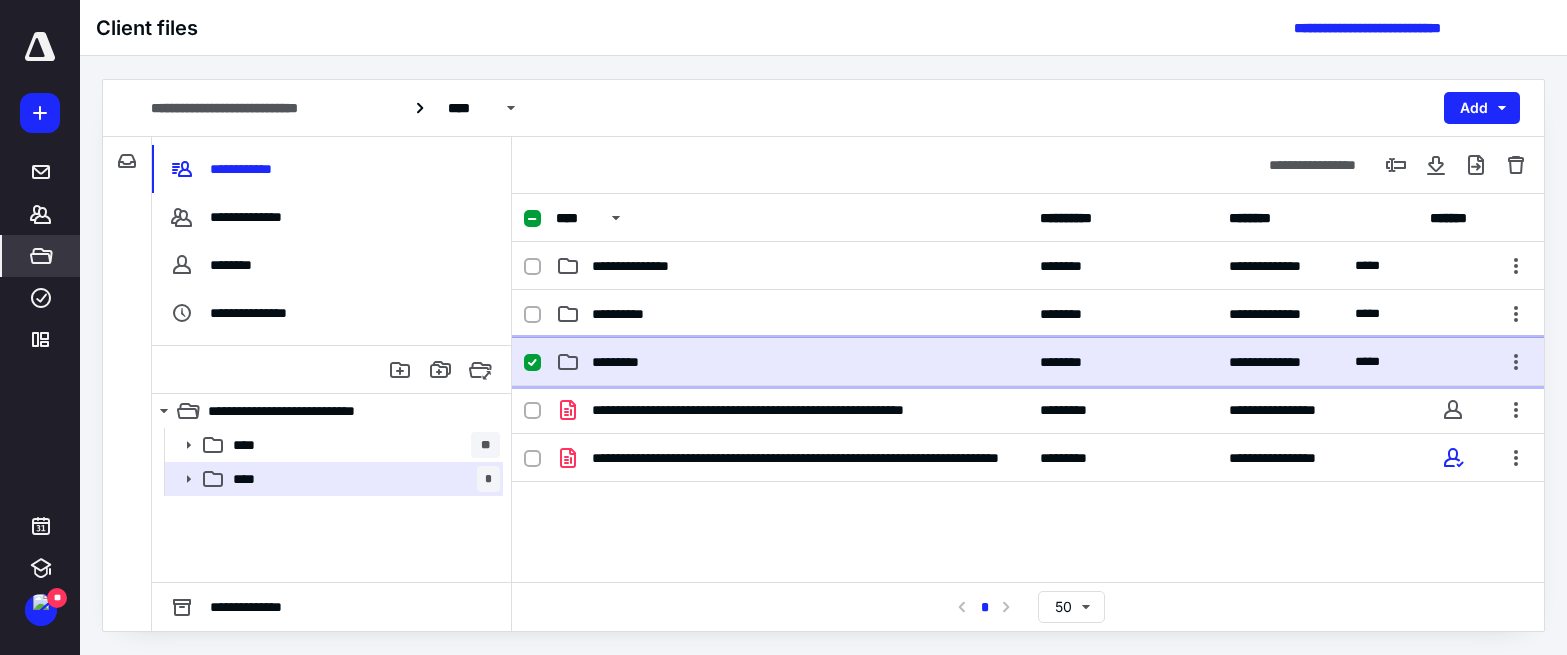 click on "*********" at bounding box center (792, 362) 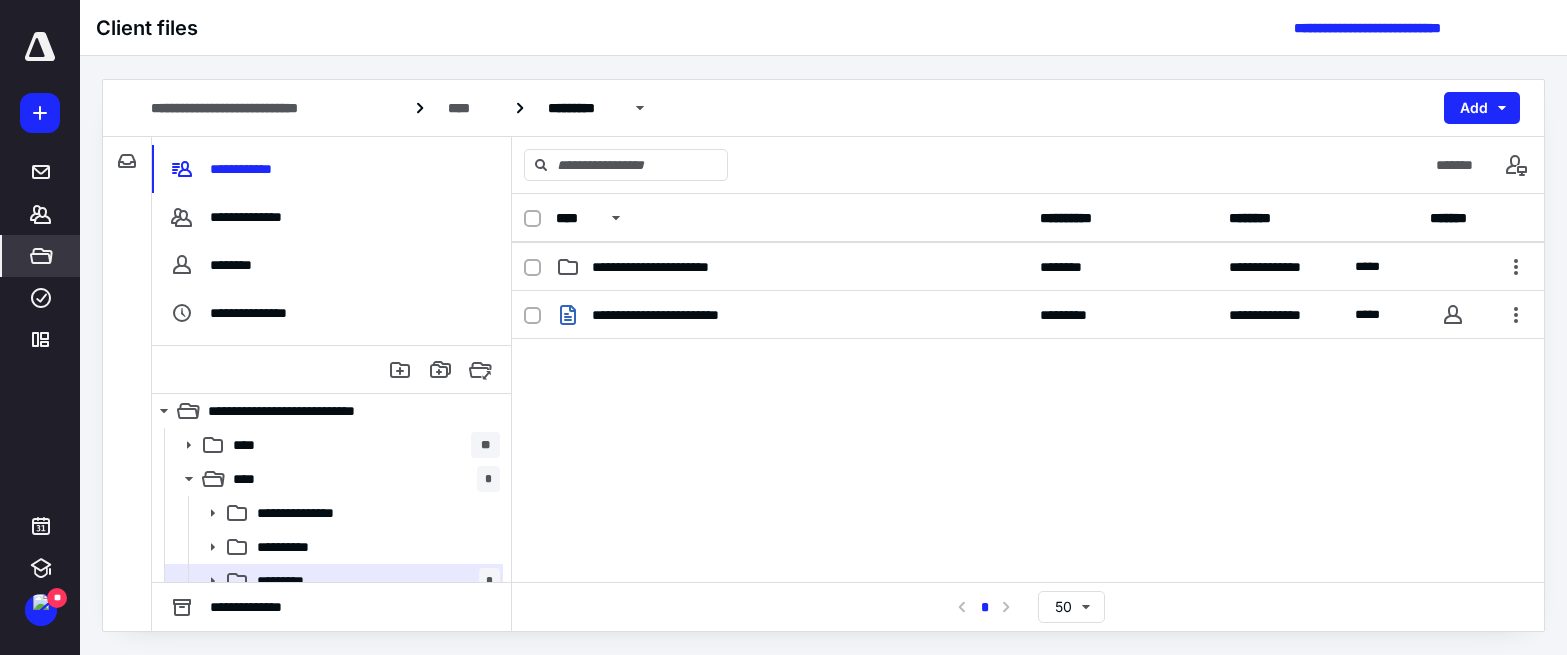 scroll, scrollTop: 296, scrollLeft: 0, axis: vertical 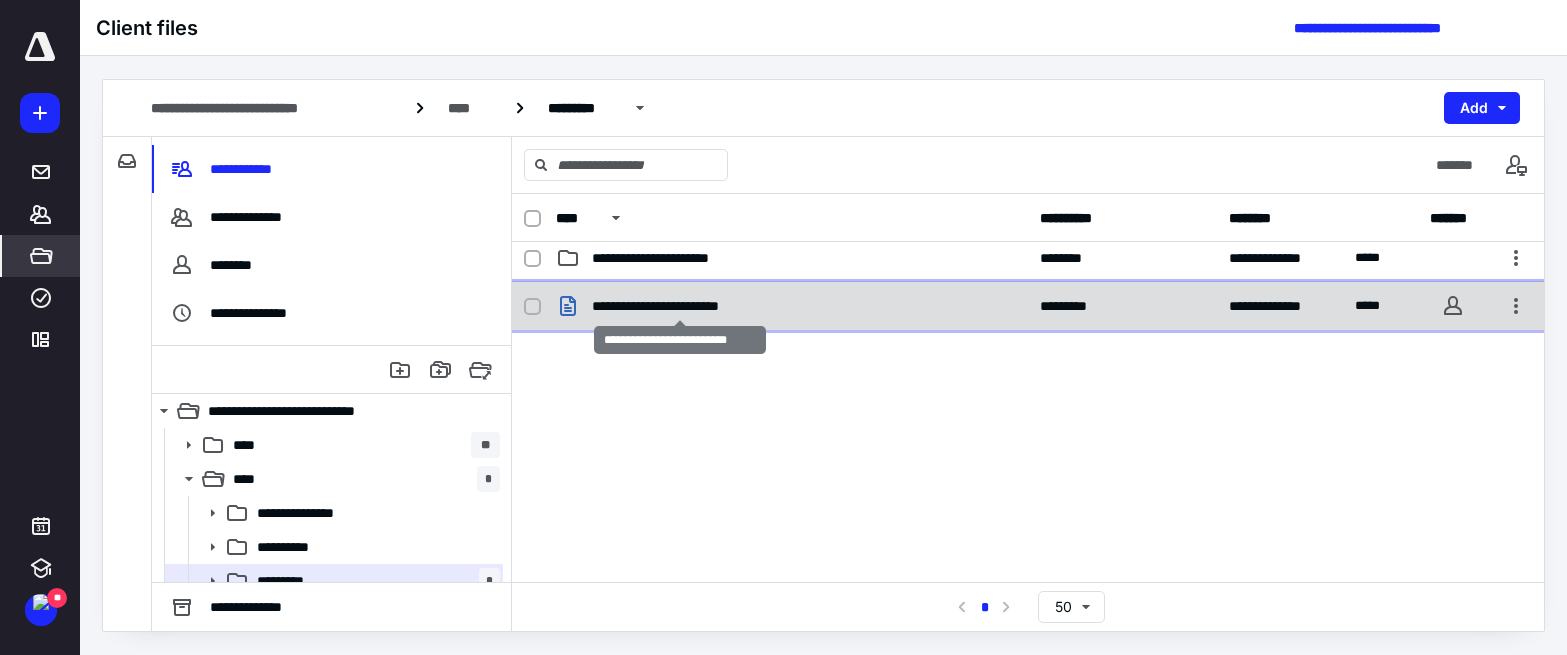 click on "**********" at bounding box center [680, 306] 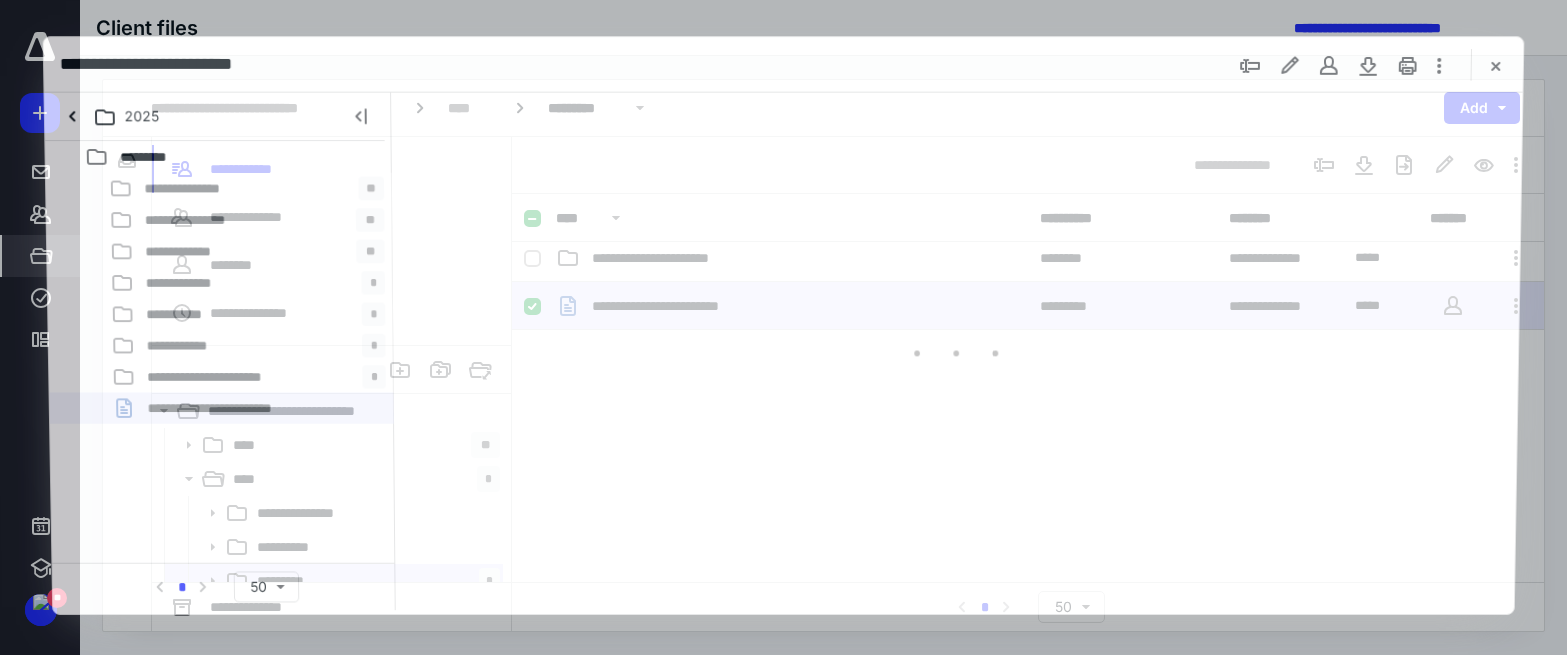 scroll, scrollTop: 0, scrollLeft: 0, axis: both 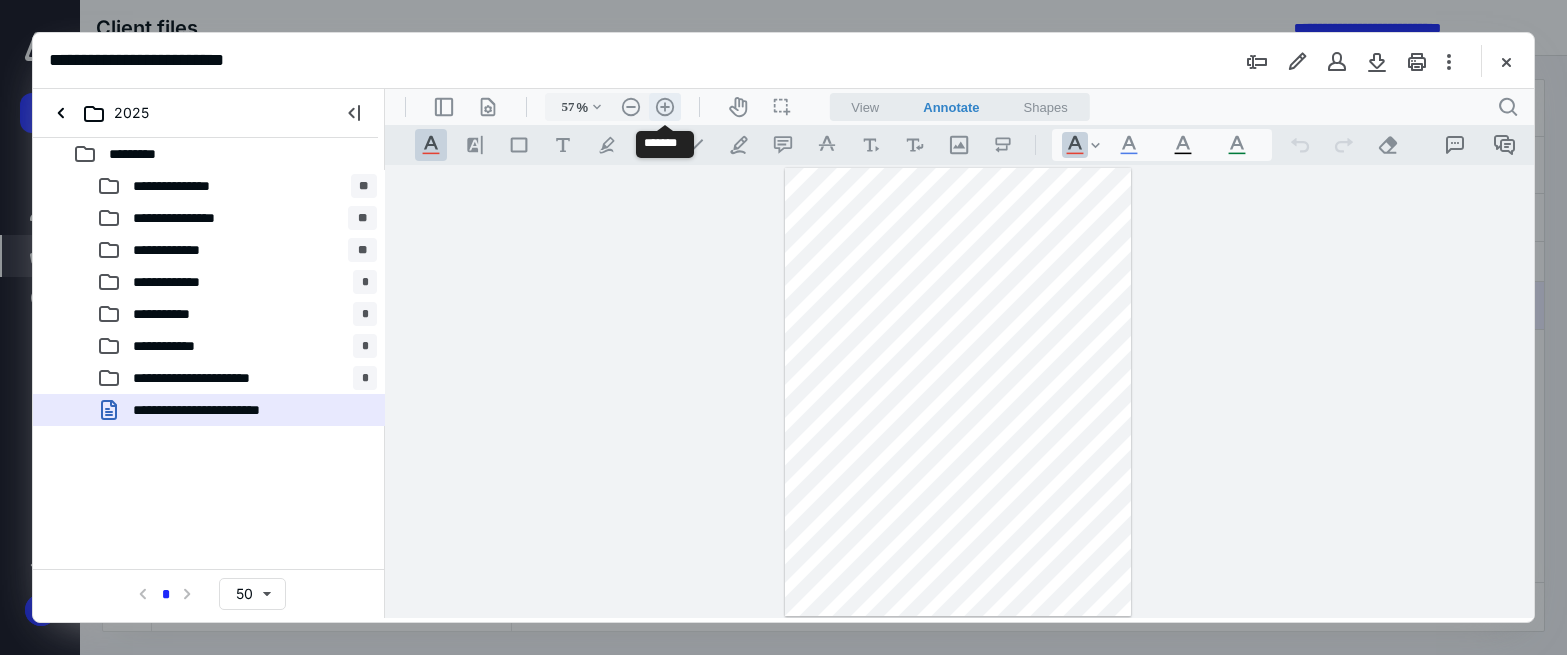click on ".cls-1{fill:#abb0c4;} icon - header - zoom - in - line" at bounding box center [665, 107] 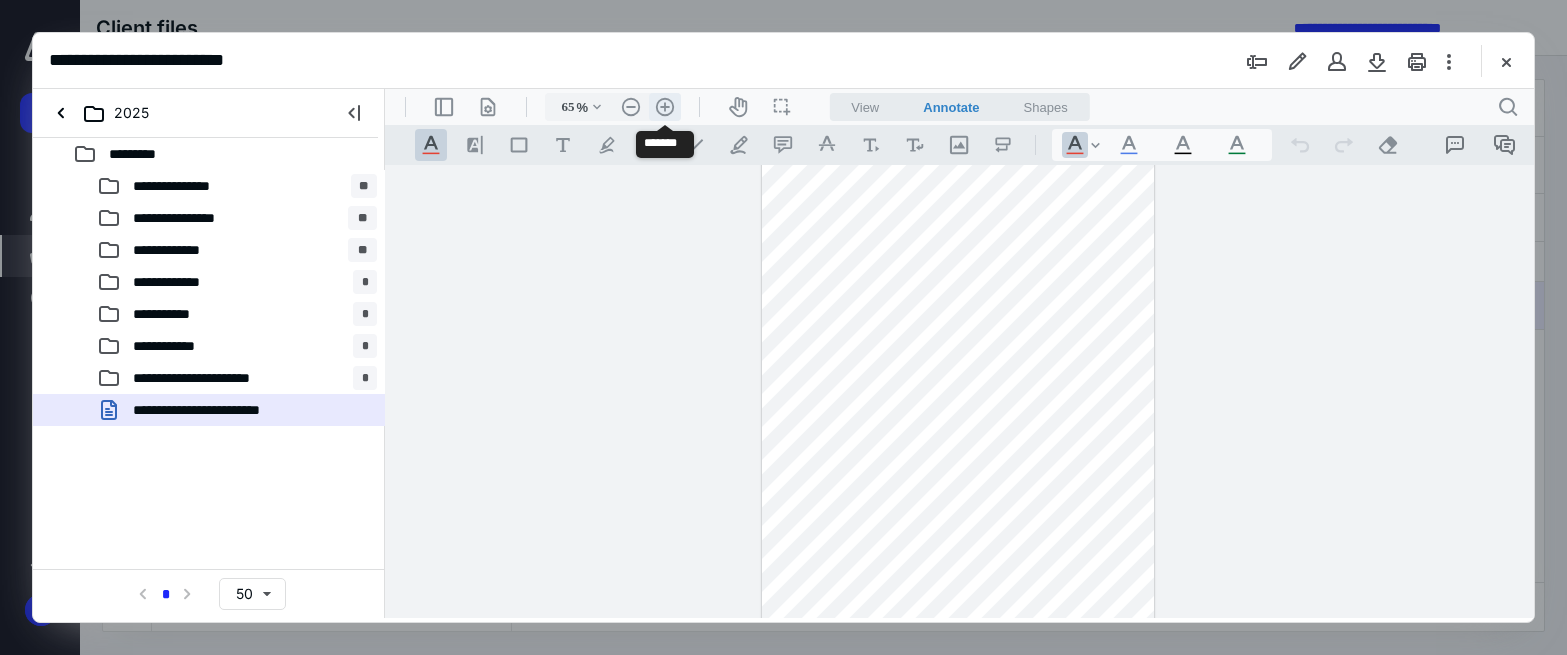 click on ".cls-1{fill:#abb0c4;} icon - header - zoom - in - line" at bounding box center [665, 107] 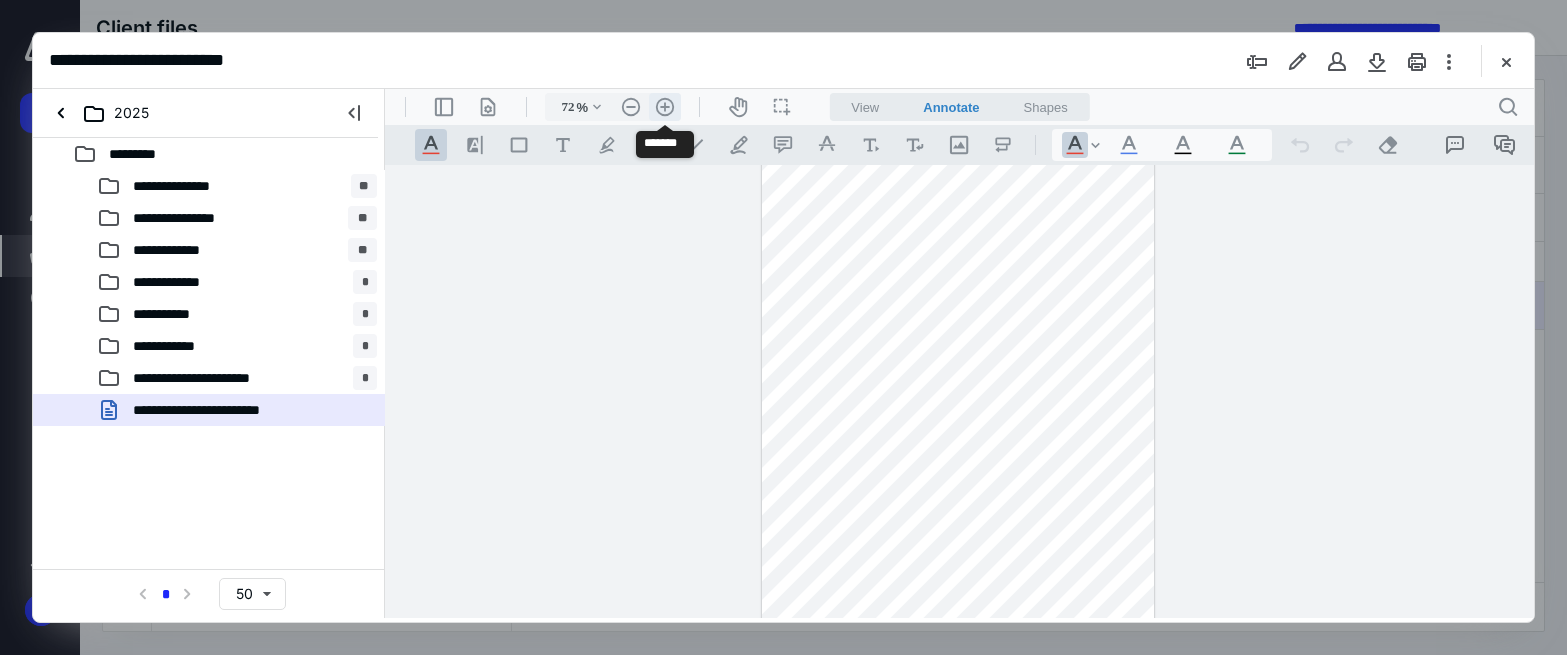 click on ".cls-1{fill:#abb0c4;} icon - header - zoom - in - line" at bounding box center [665, 107] 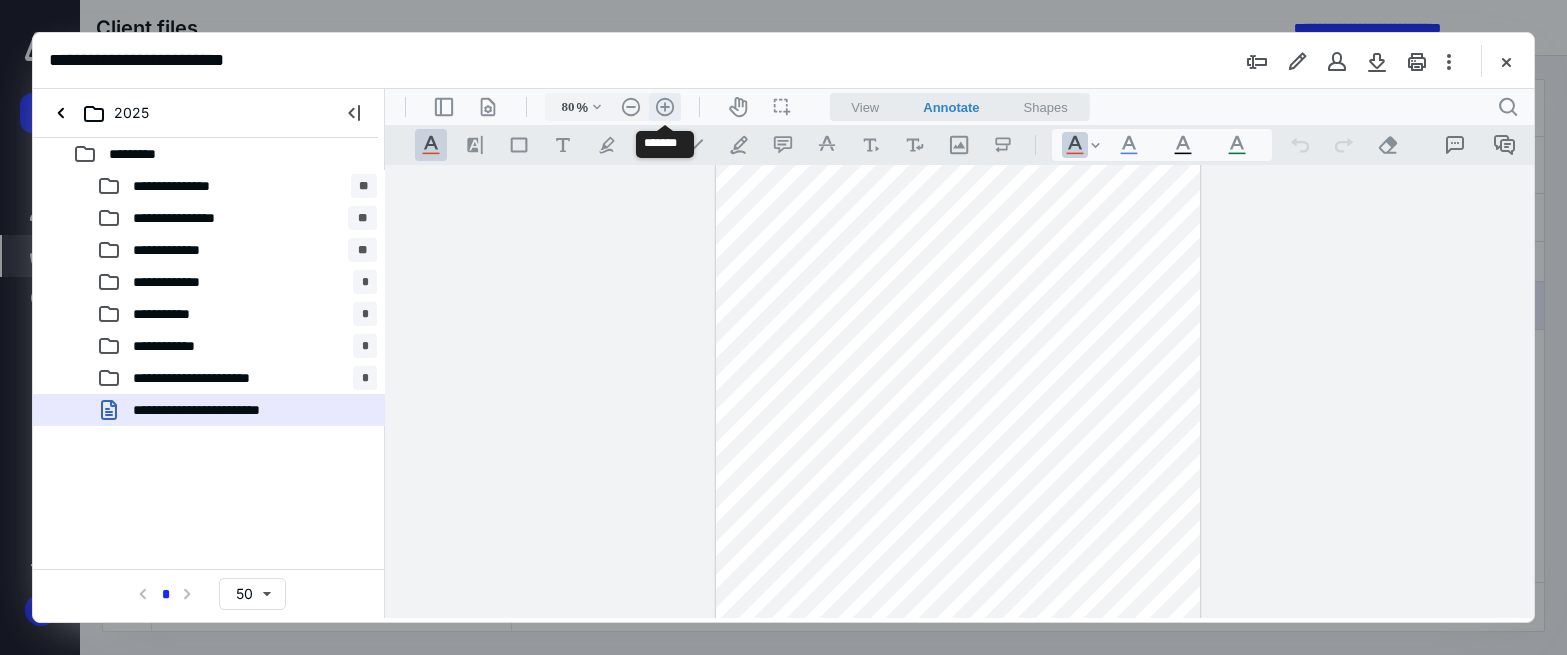 click on ".cls-1{fill:#abb0c4;} icon - header - zoom - in - line" at bounding box center (665, 107) 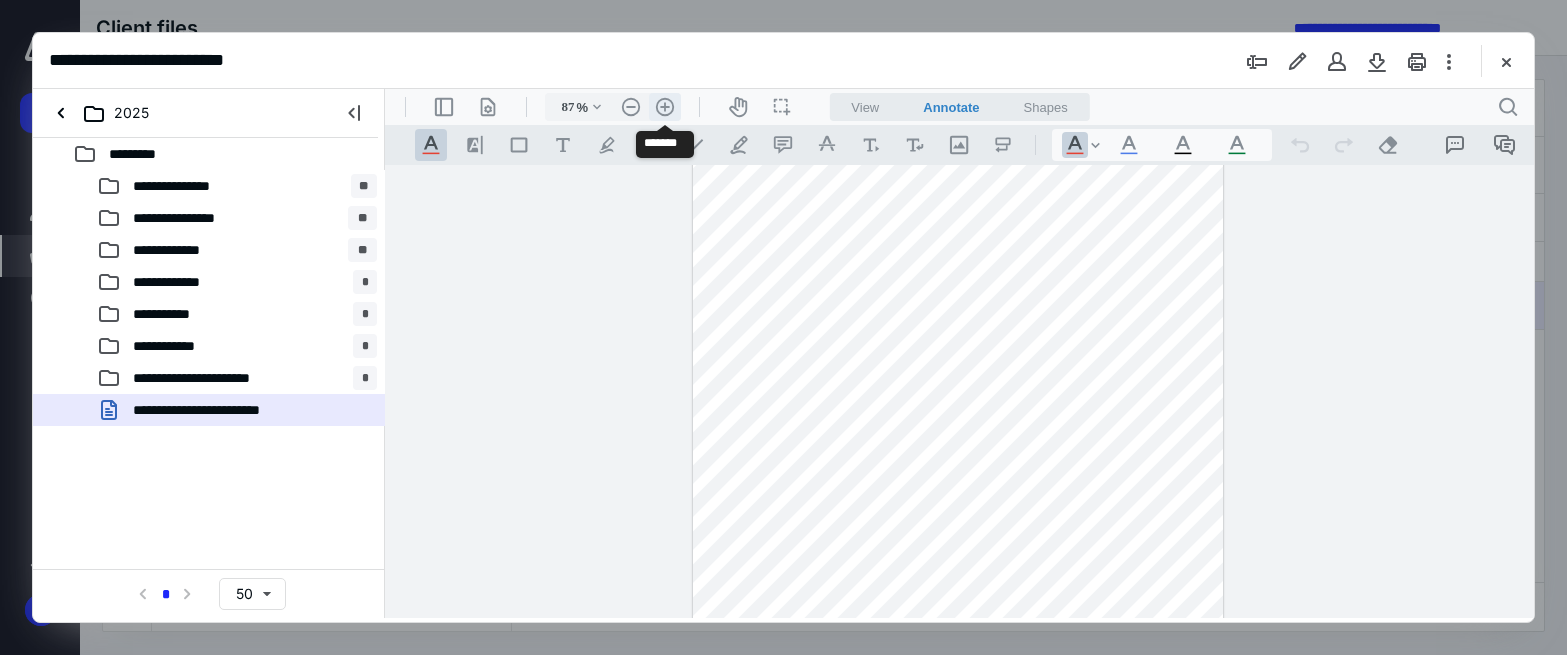 click on ".cls-1{fill:#abb0c4;} icon - header - zoom - in - line" at bounding box center [665, 107] 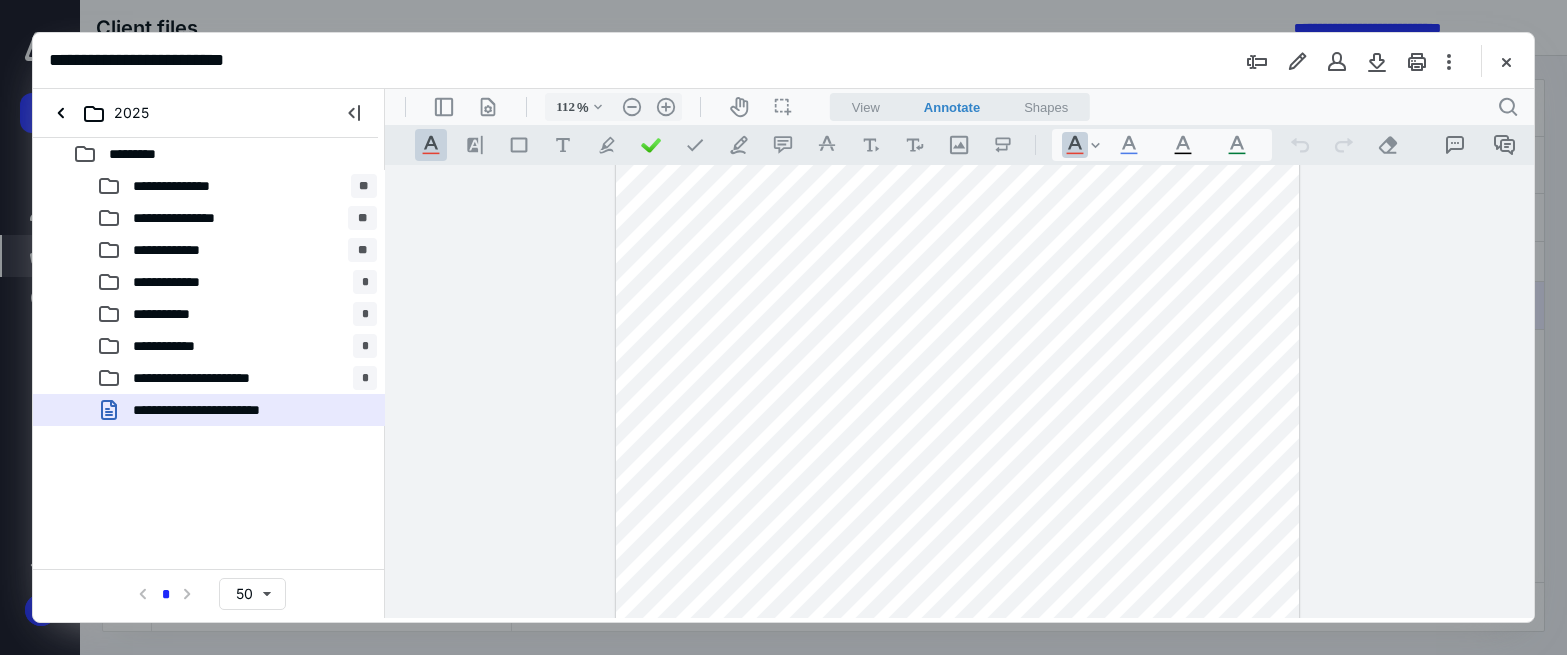 scroll, scrollTop: 0, scrollLeft: 0, axis: both 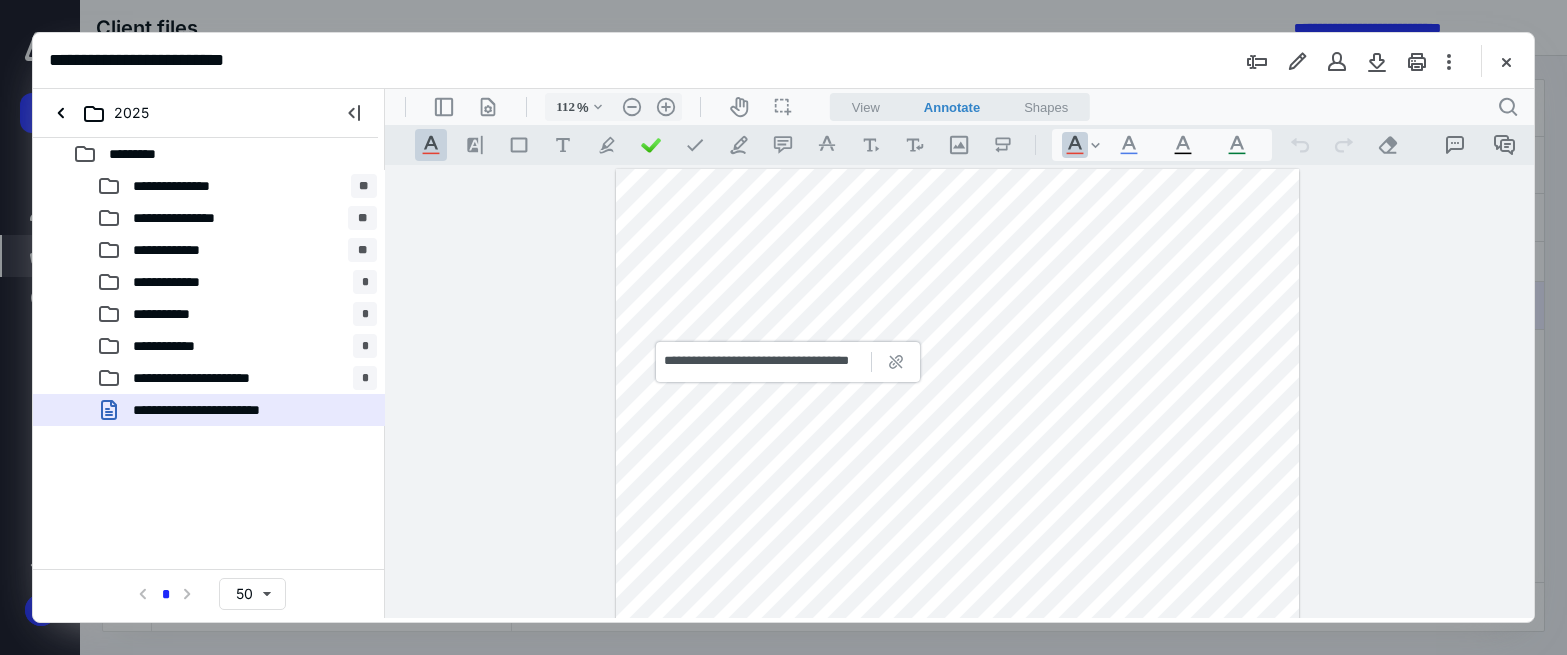click at bounding box center [790, 329] 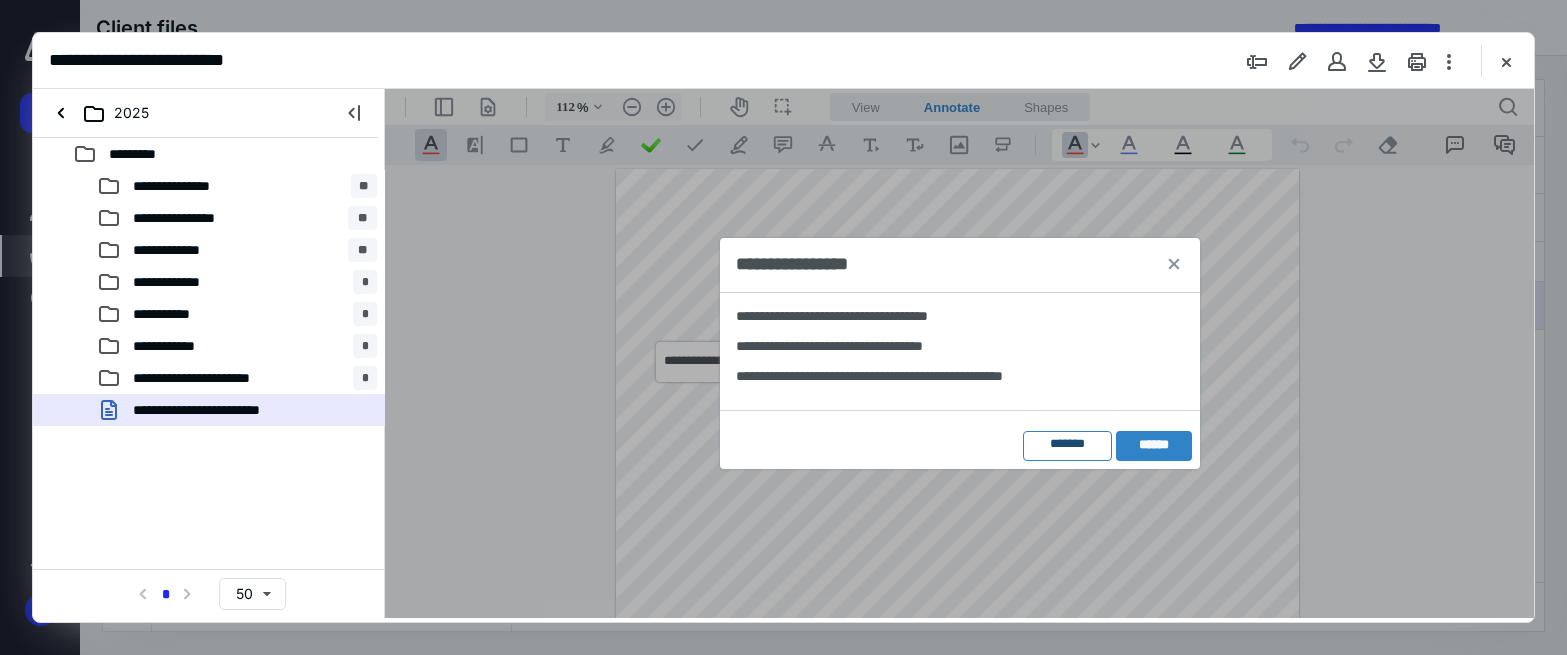 click on "*******" at bounding box center [1067, 445] 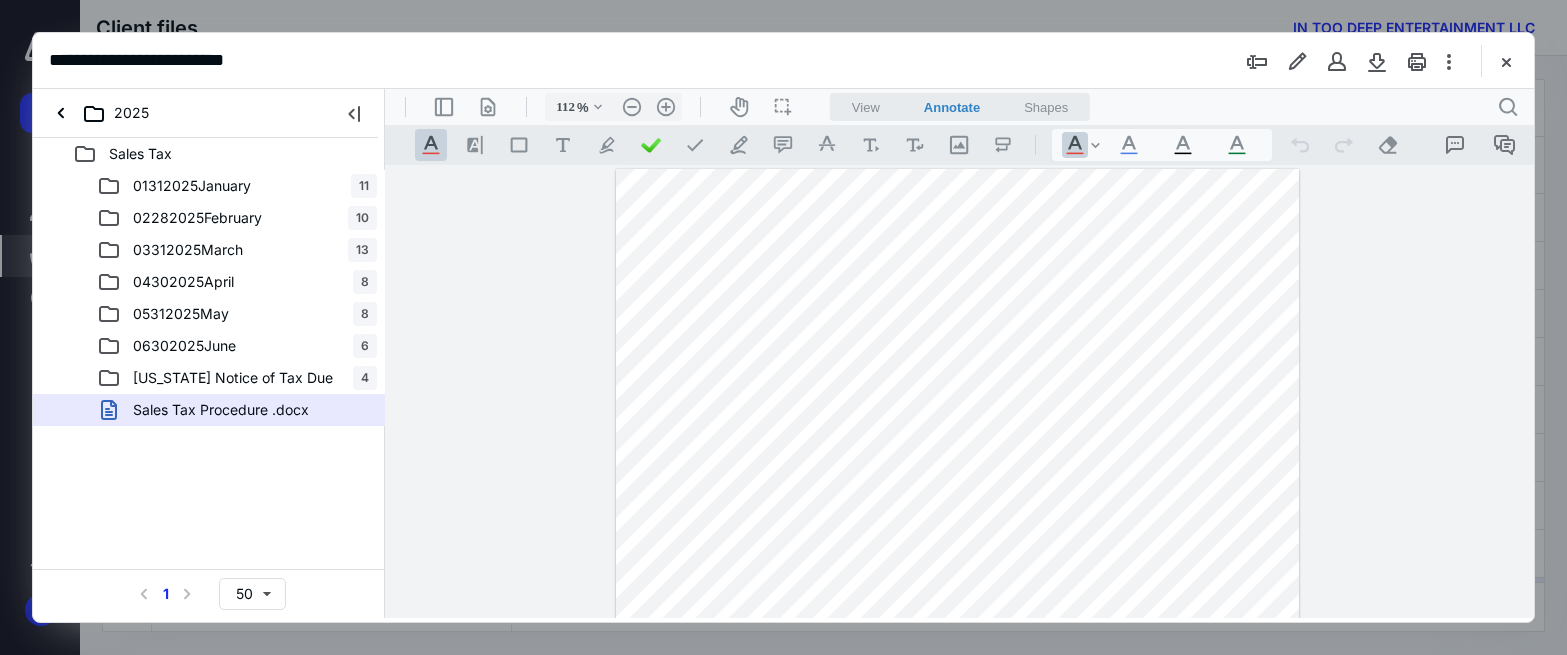 scroll, scrollTop: 0, scrollLeft: 0, axis: both 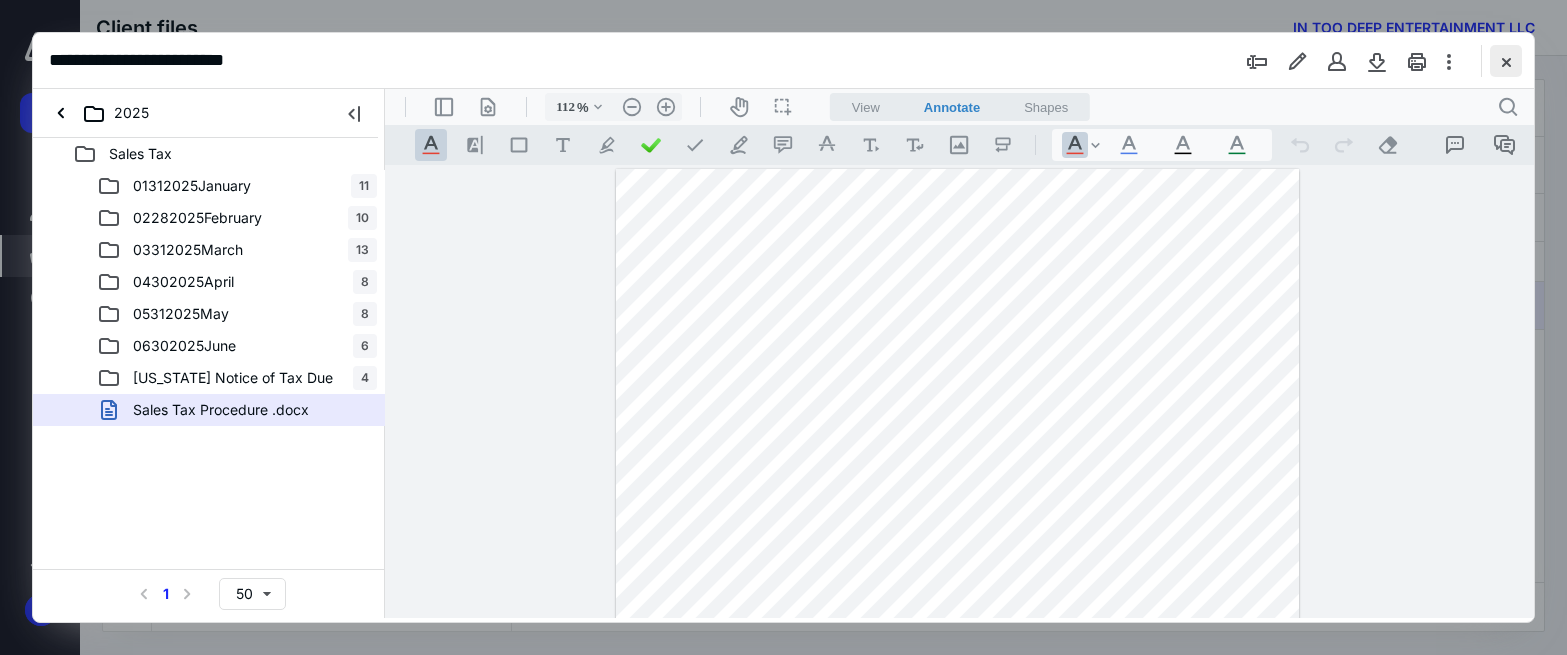 click at bounding box center [1506, 61] 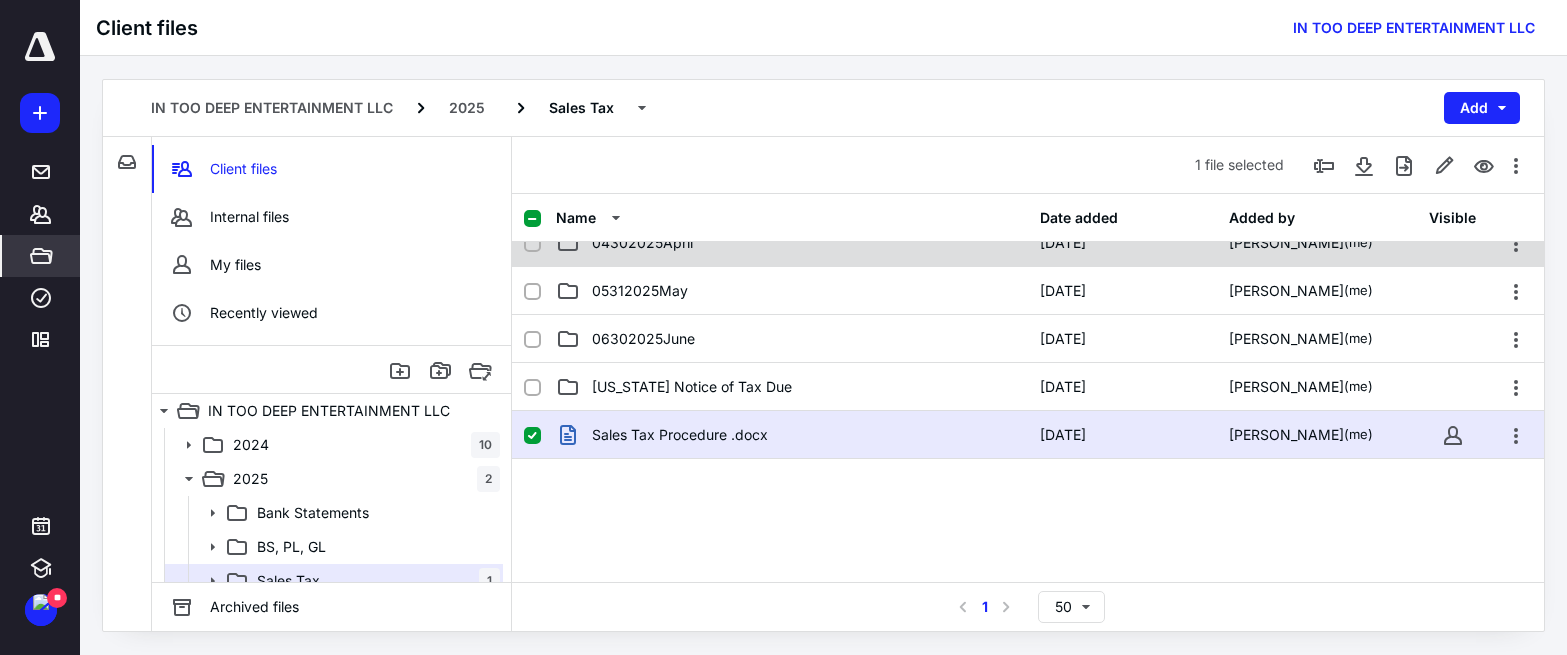 scroll, scrollTop: 0, scrollLeft: 0, axis: both 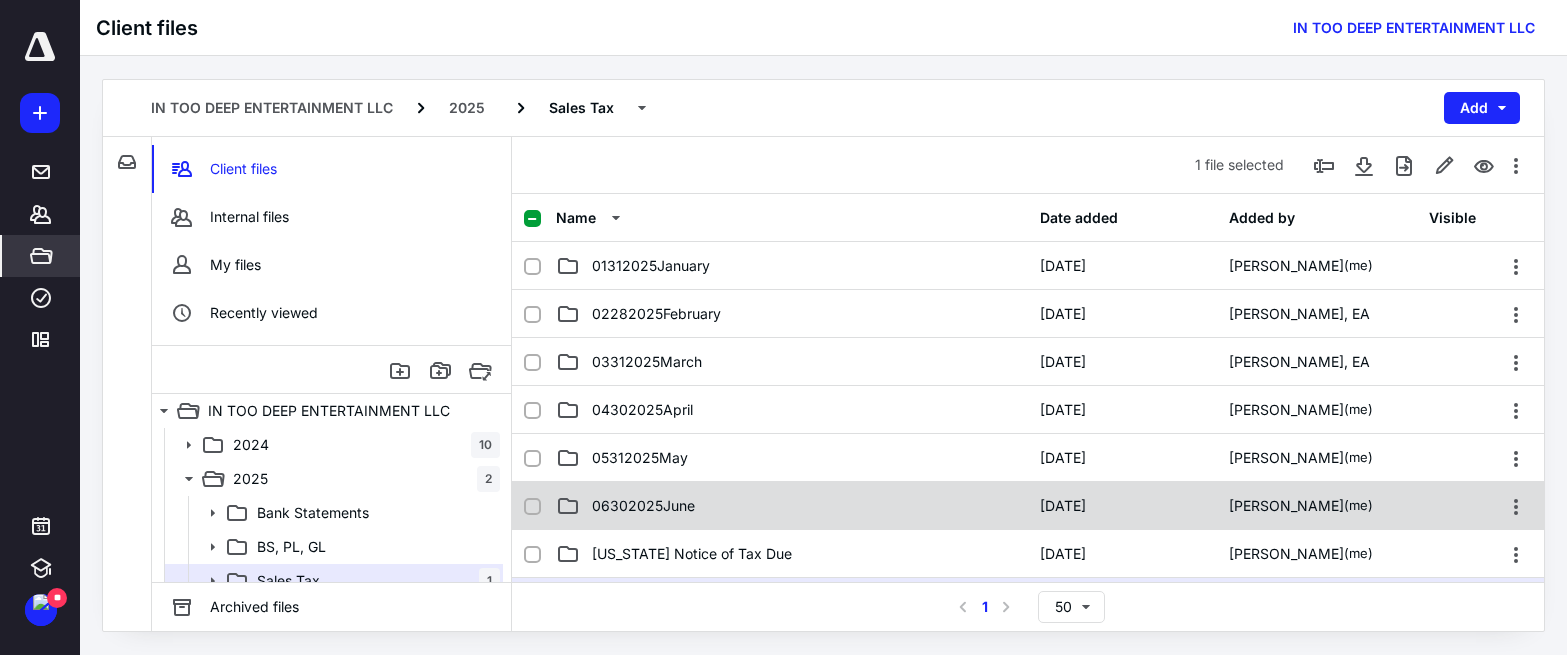 click on "06302025June" at bounding box center [643, 506] 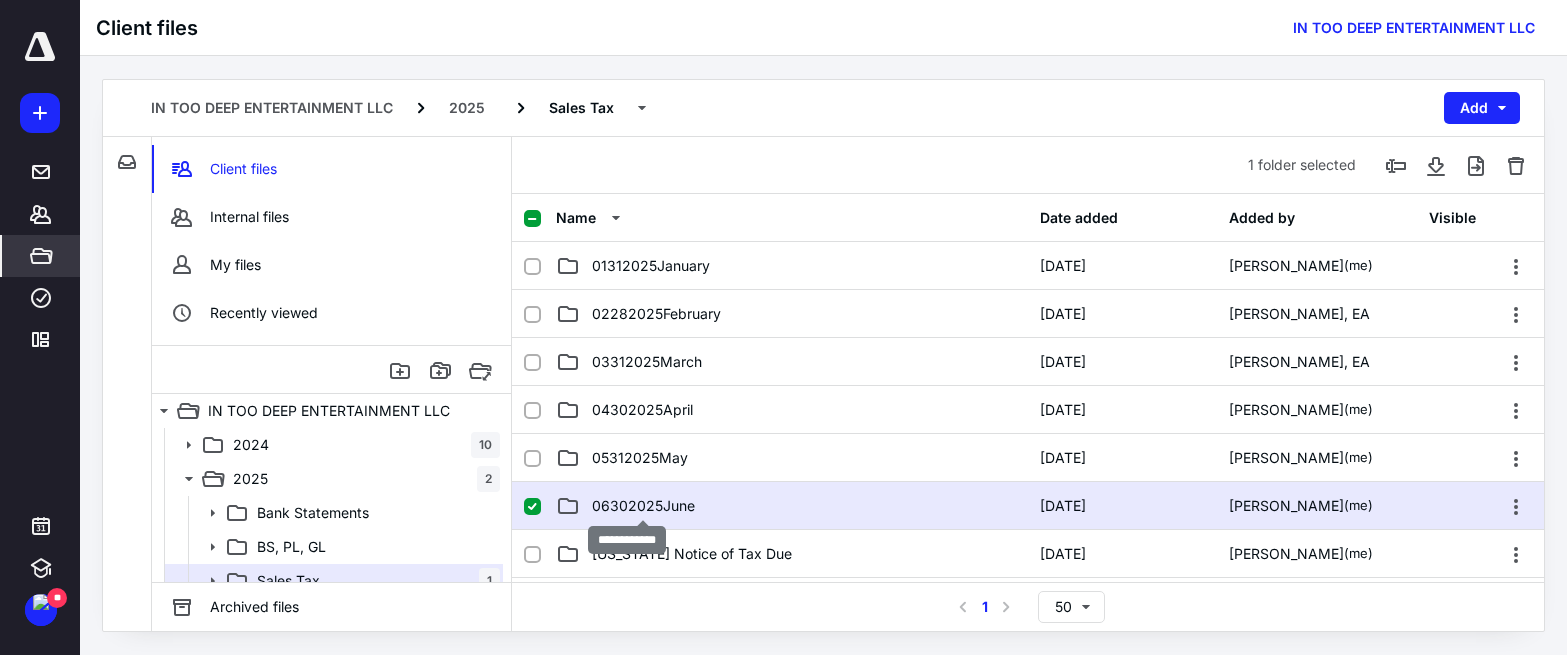 click on "06302025June" at bounding box center (643, 506) 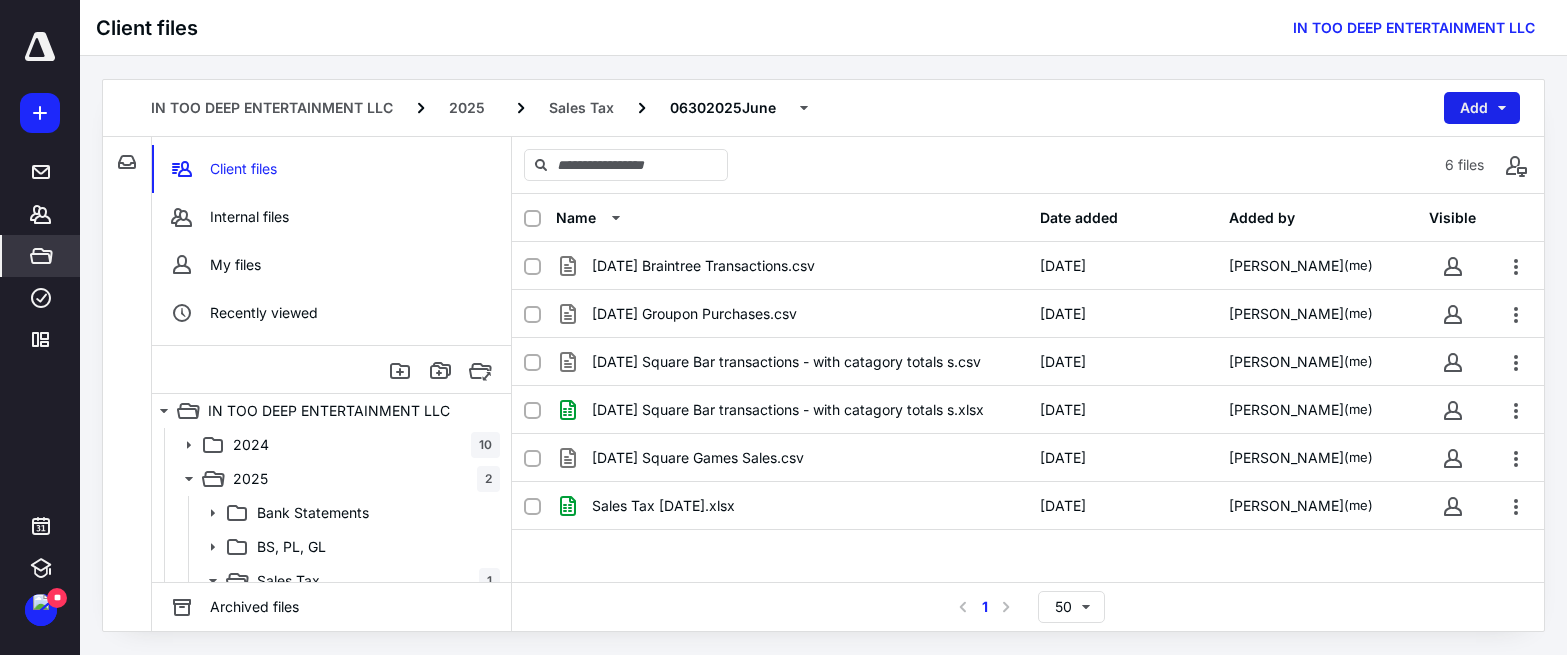 click on "Add" at bounding box center [1482, 108] 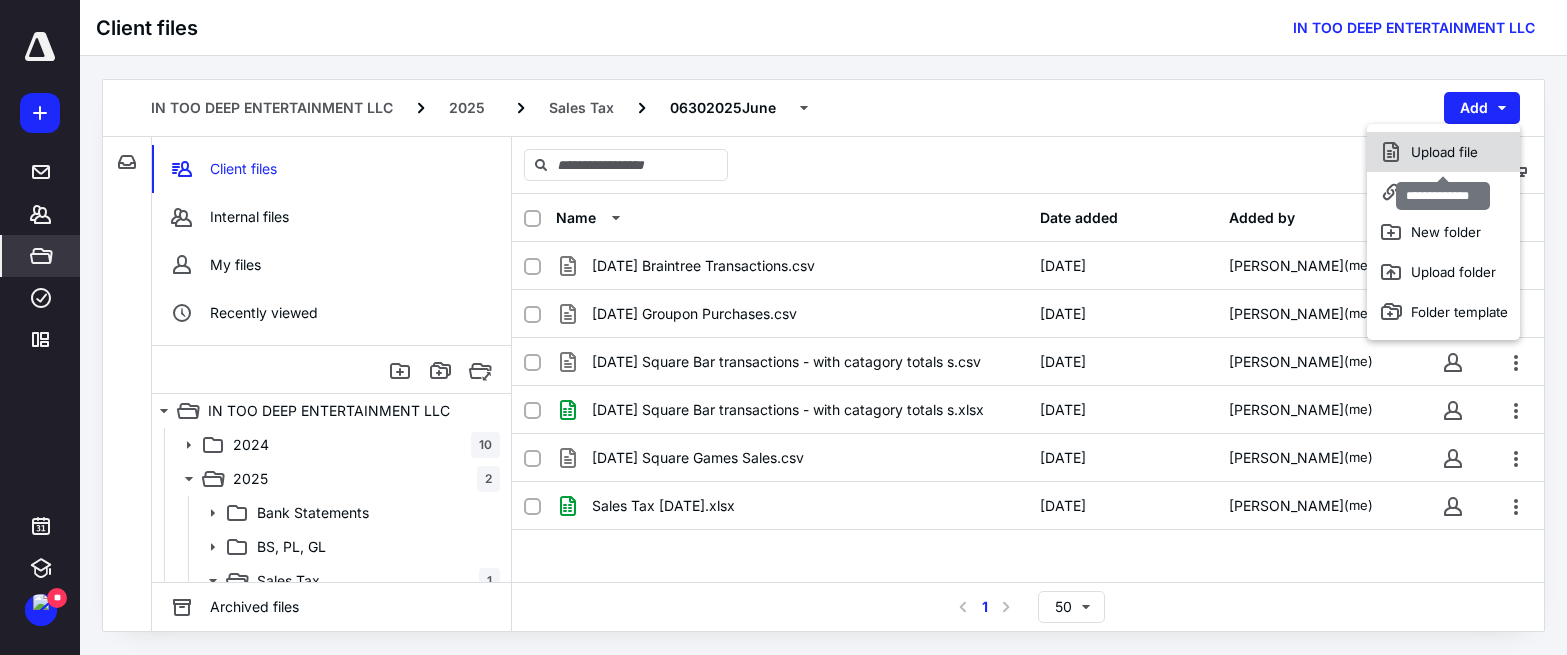 click on "Upload file" at bounding box center [1443, 152] 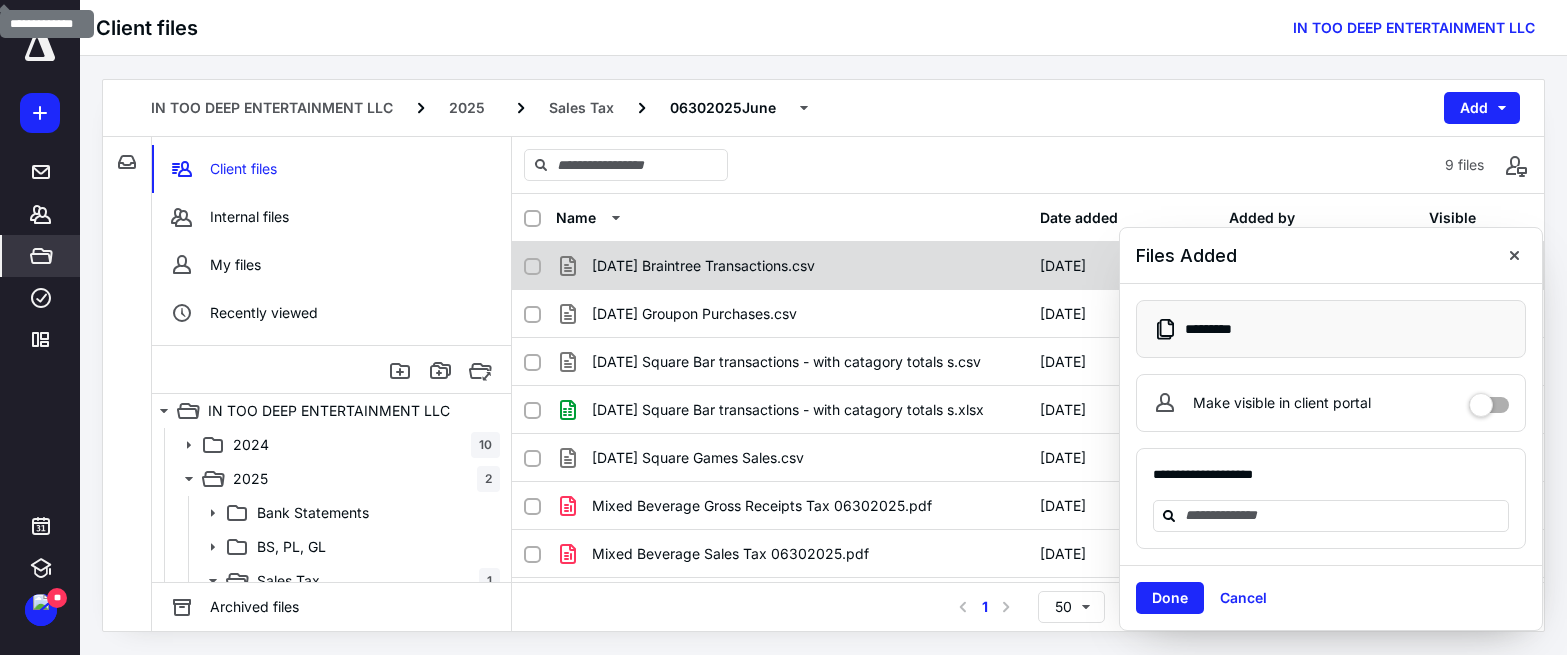 click at bounding box center [1514, 255] 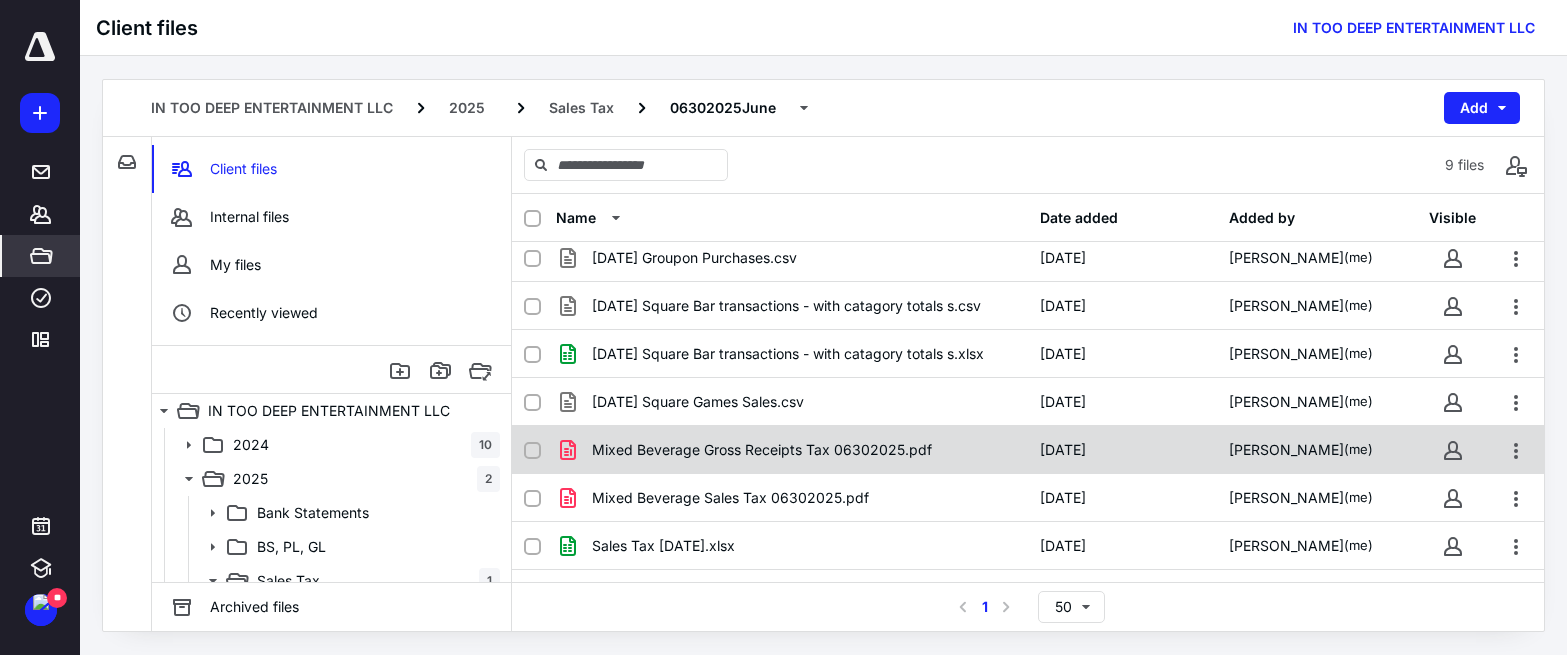 scroll, scrollTop: 83, scrollLeft: 0, axis: vertical 